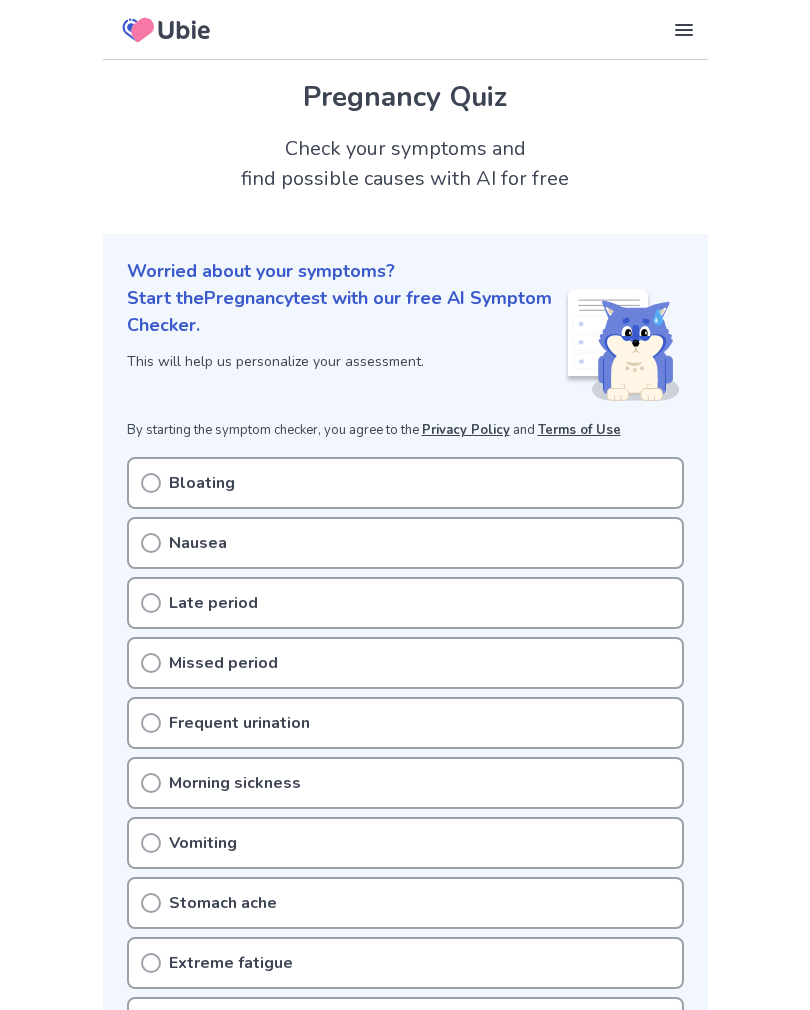 scroll, scrollTop: 0, scrollLeft: 0, axis: both 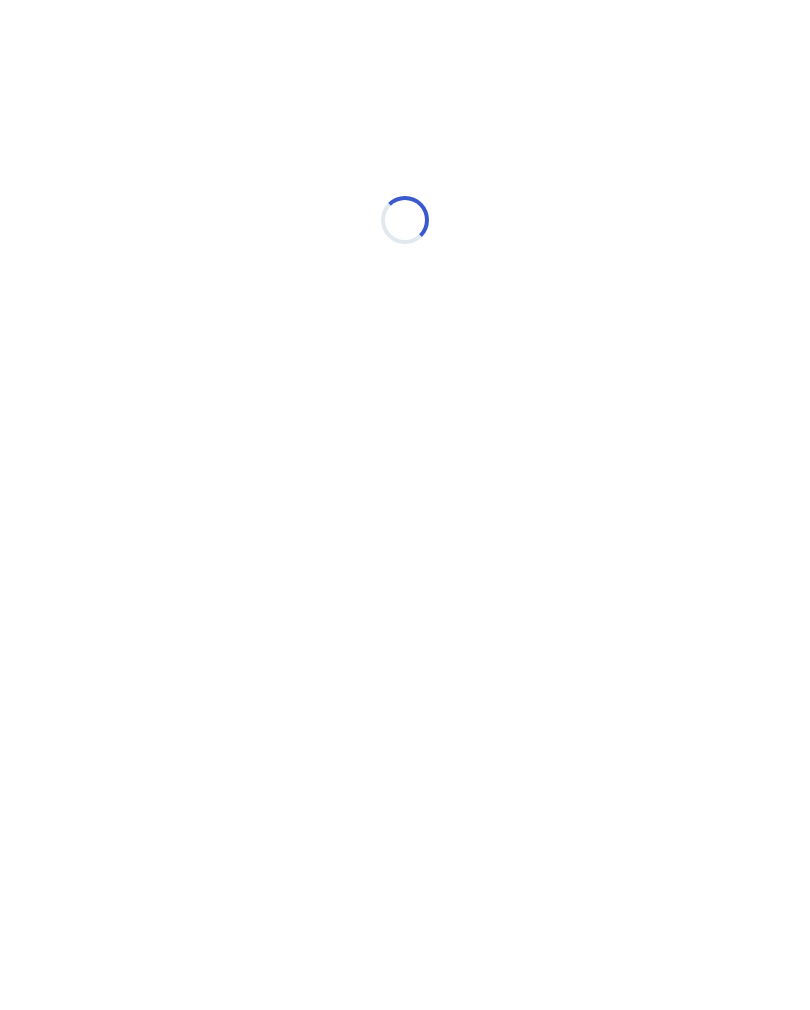 click on "Loading..." at bounding box center [405, 210] 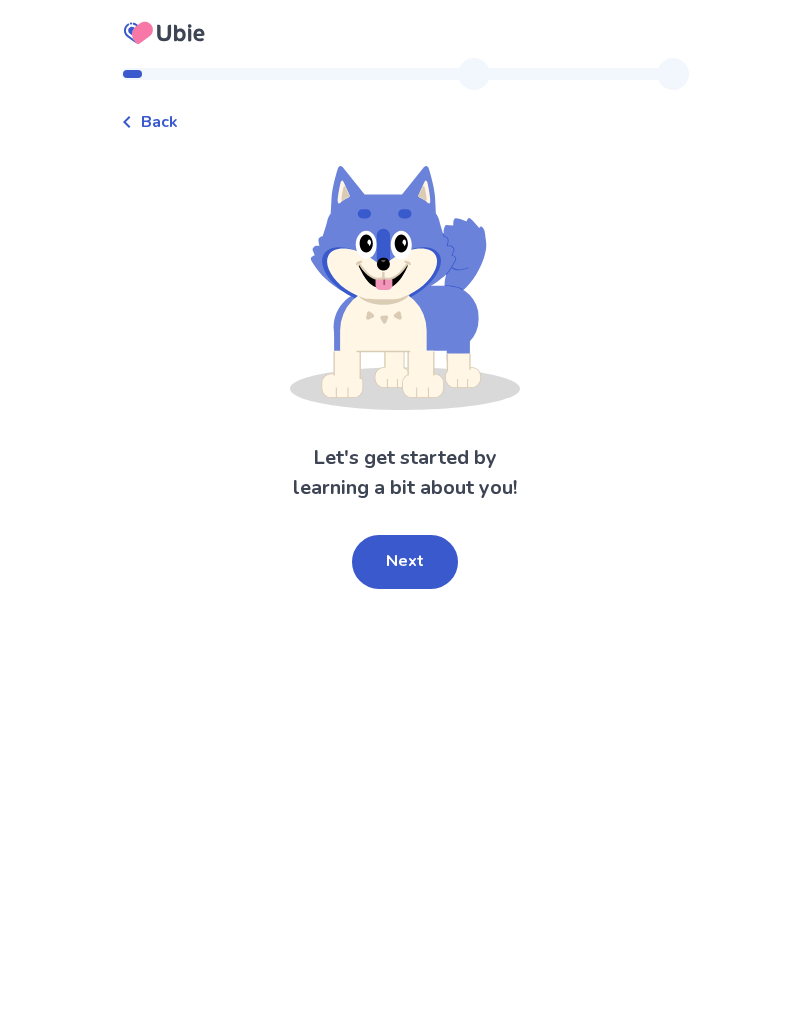 click on "Back Let's get started by learning a bit about you! Next" at bounding box center (405, 505) 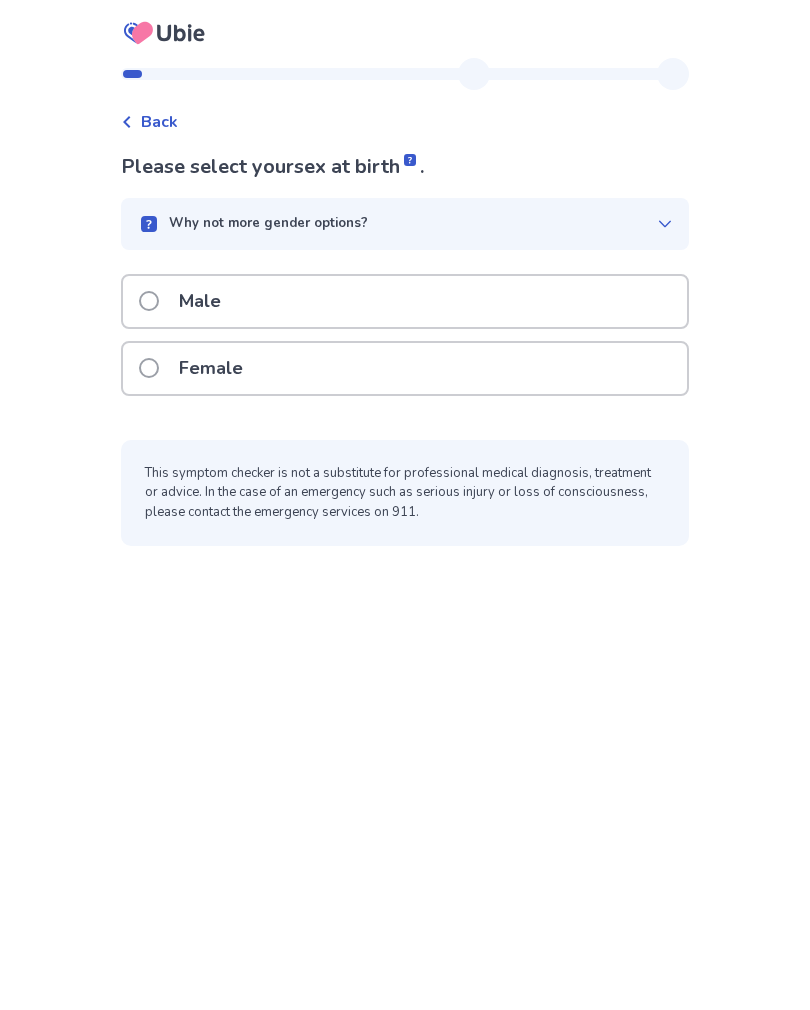 click on "Female" at bounding box center (405, 368) 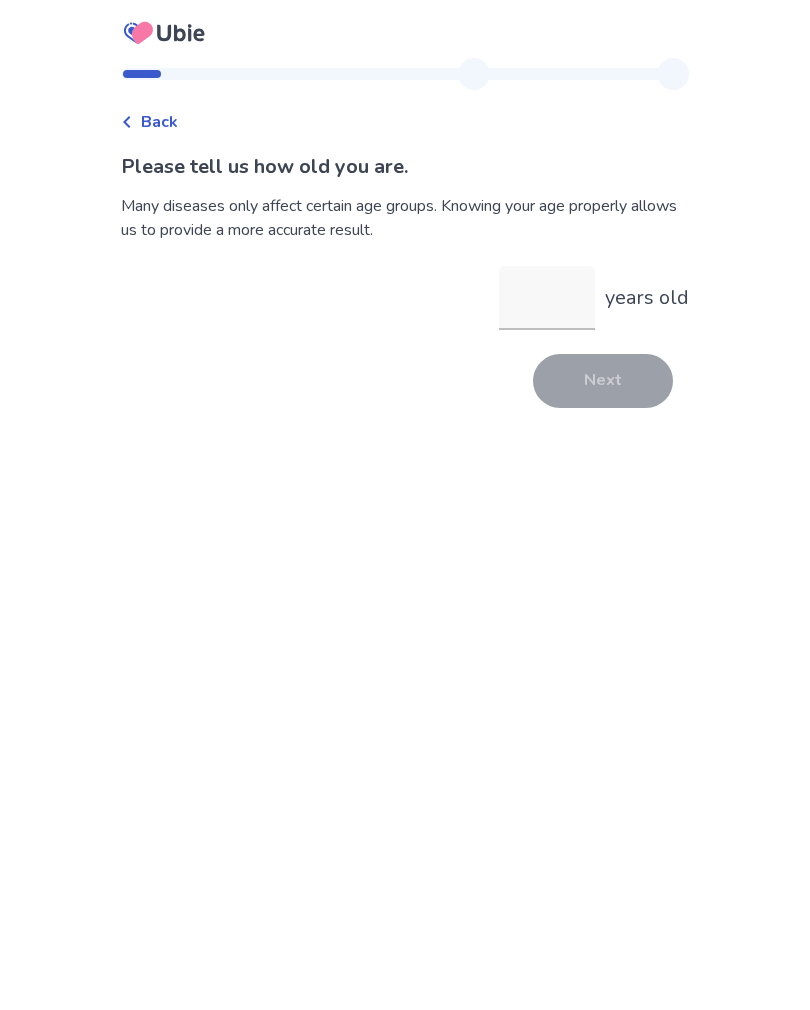 click on "years old" at bounding box center [547, 298] 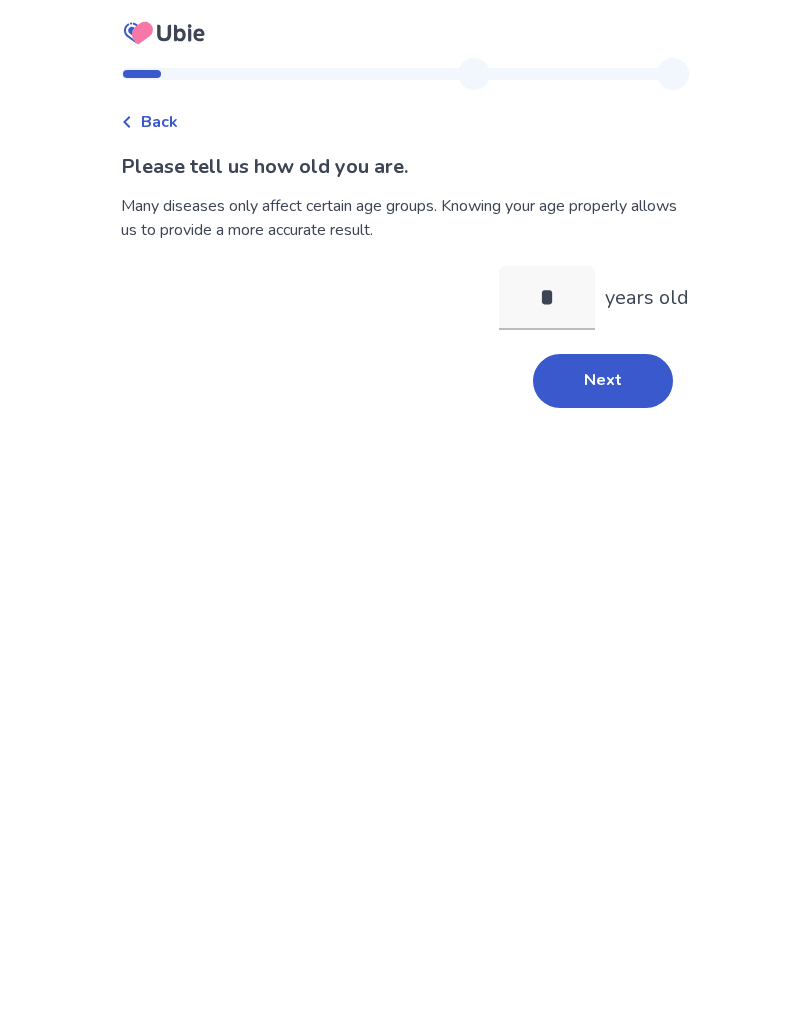 type on "**" 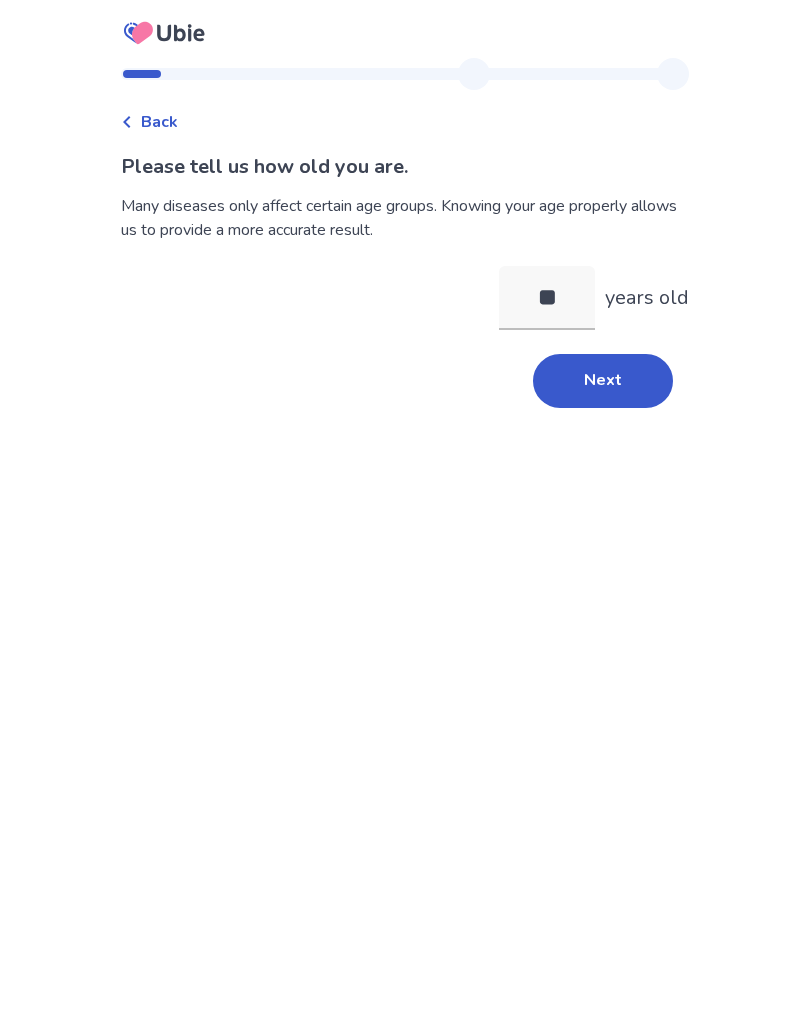 click on "Next" at bounding box center (603, 381) 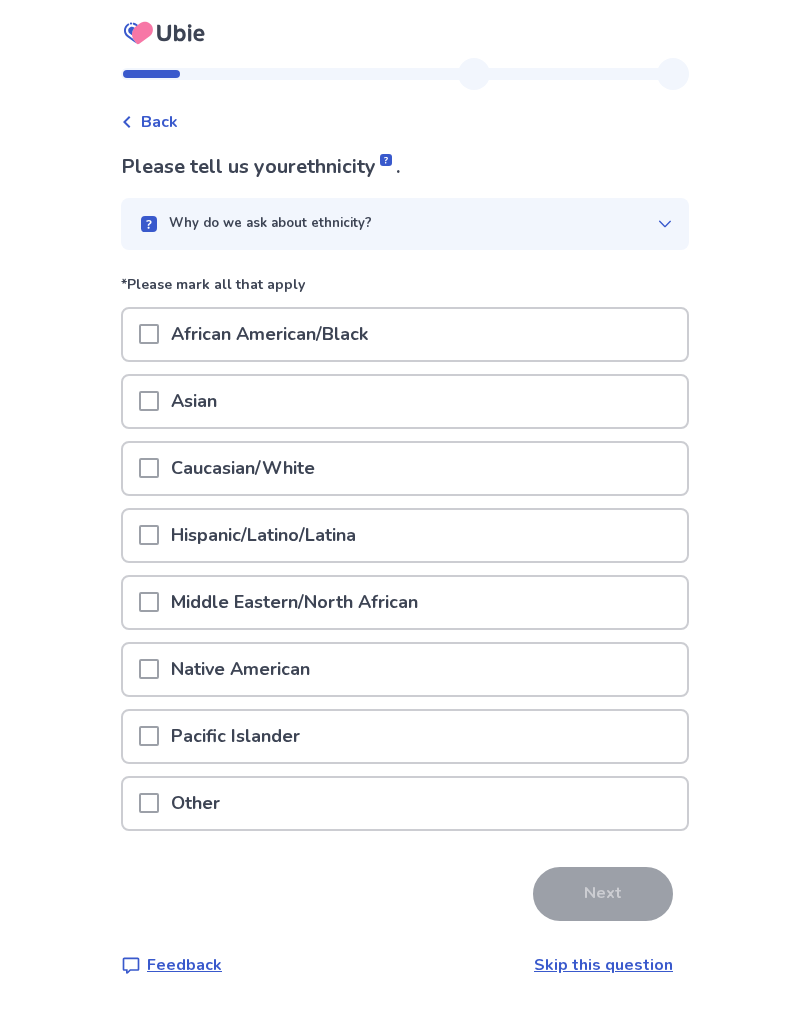 click on "African American/Black" at bounding box center [405, 334] 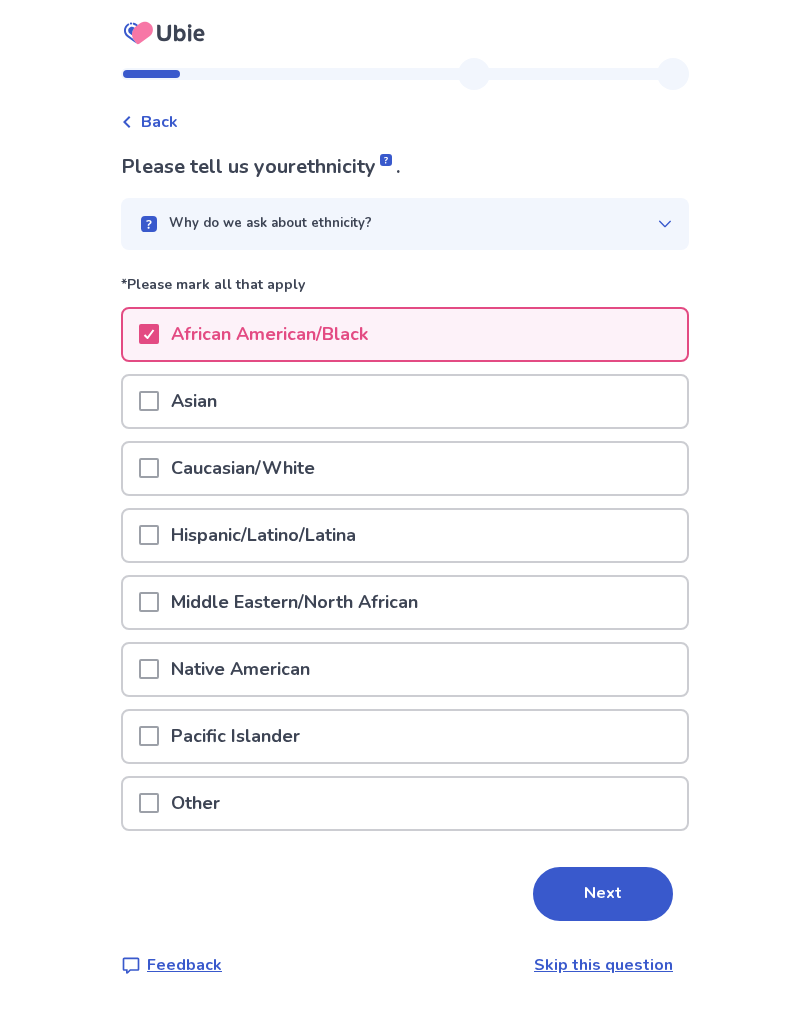 click on "Next" at bounding box center (603, 894) 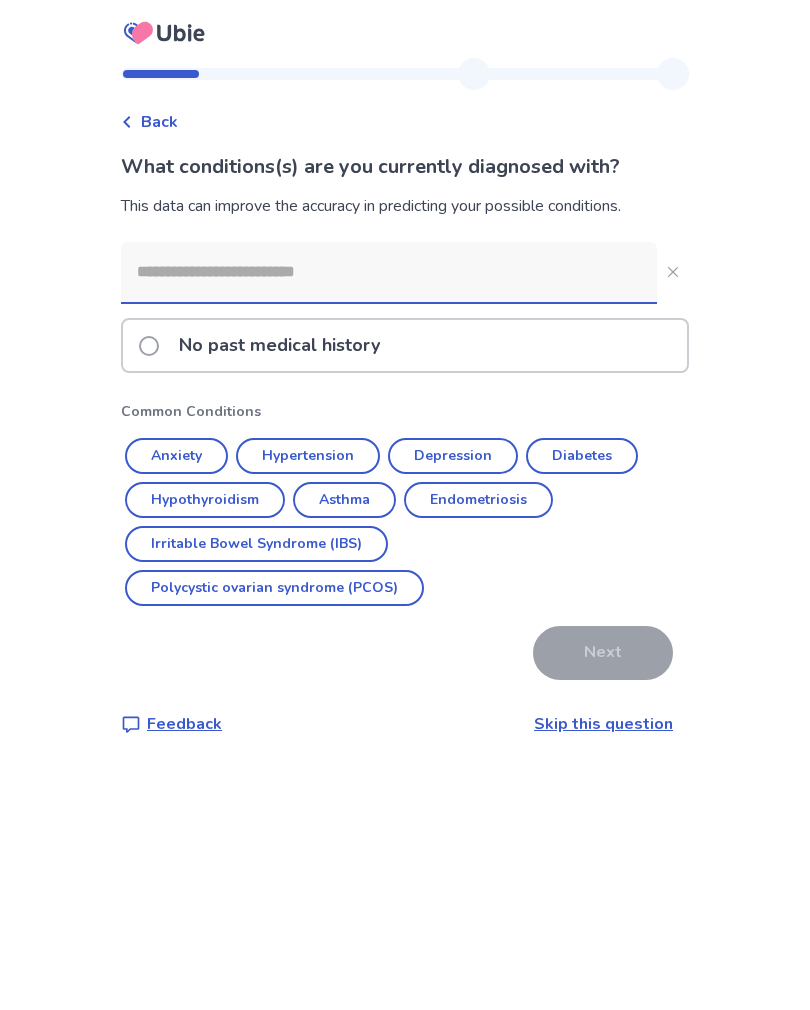 click on "No past medical history" at bounding box center (405, 345) 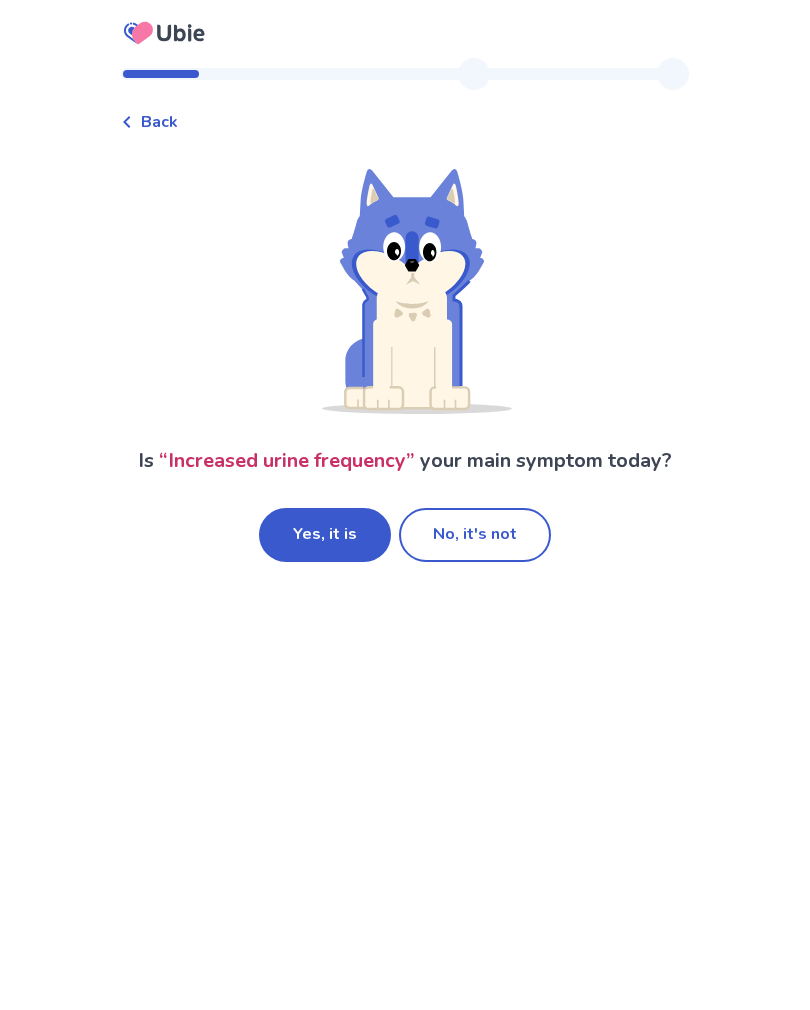 click on "Yes, it is" at bounding box center (325, 535) 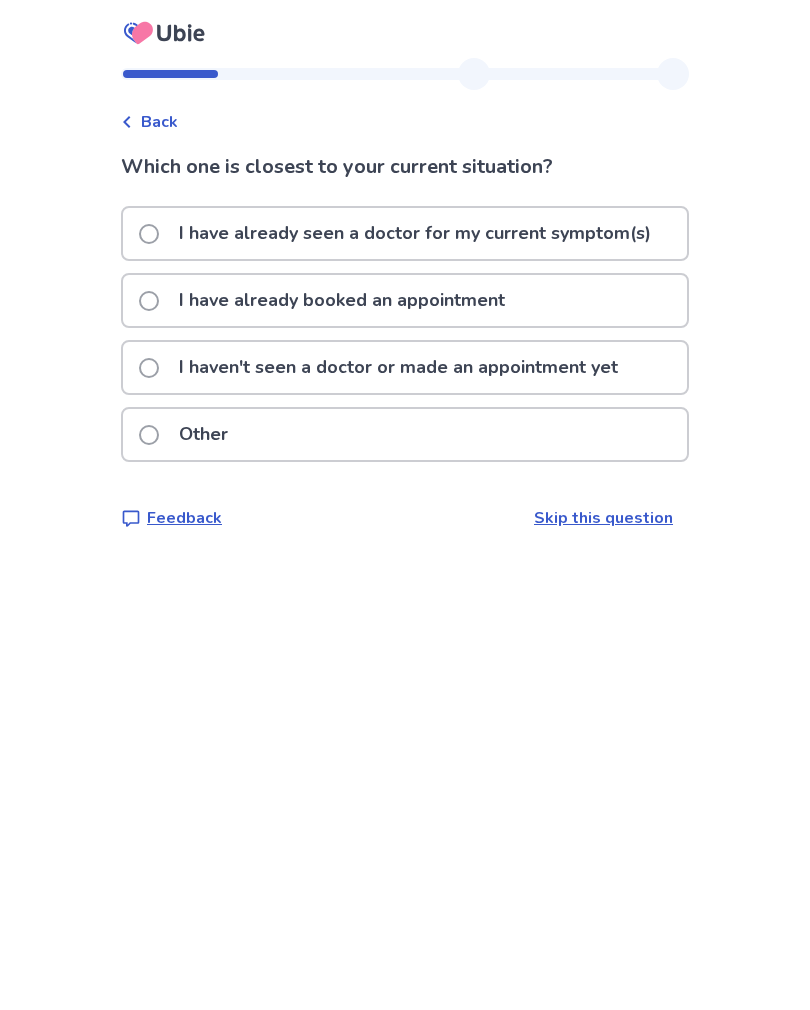 click on "I haven't seen a doctor or made an appointment yet" at bounding box center (398, 367) 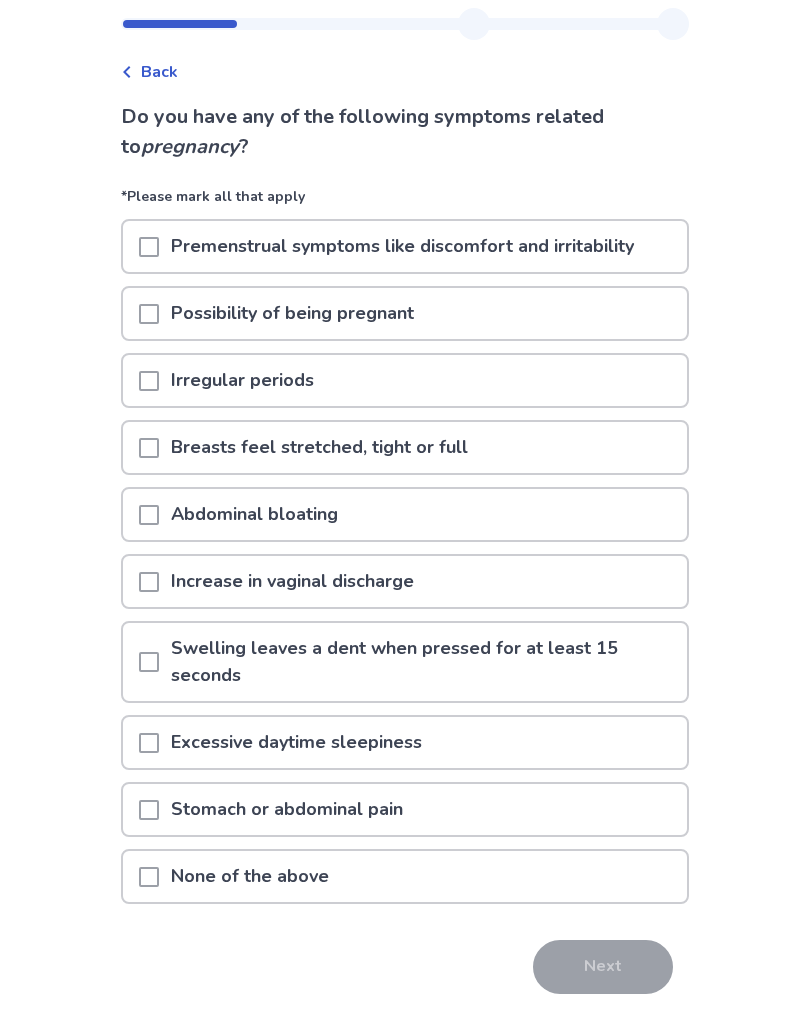 scroll, scrollTop: 51, scrollLeft: 0, axis: vertical 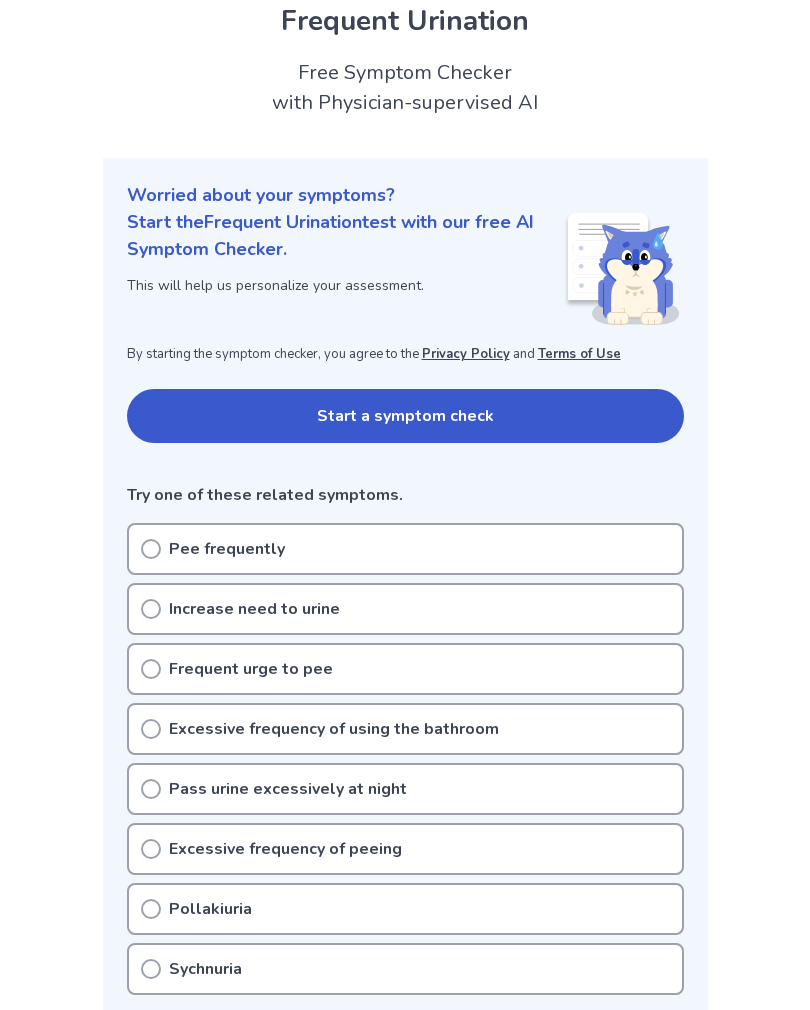 click on "Frequent urge to pee" at bounding box center [405, 669] 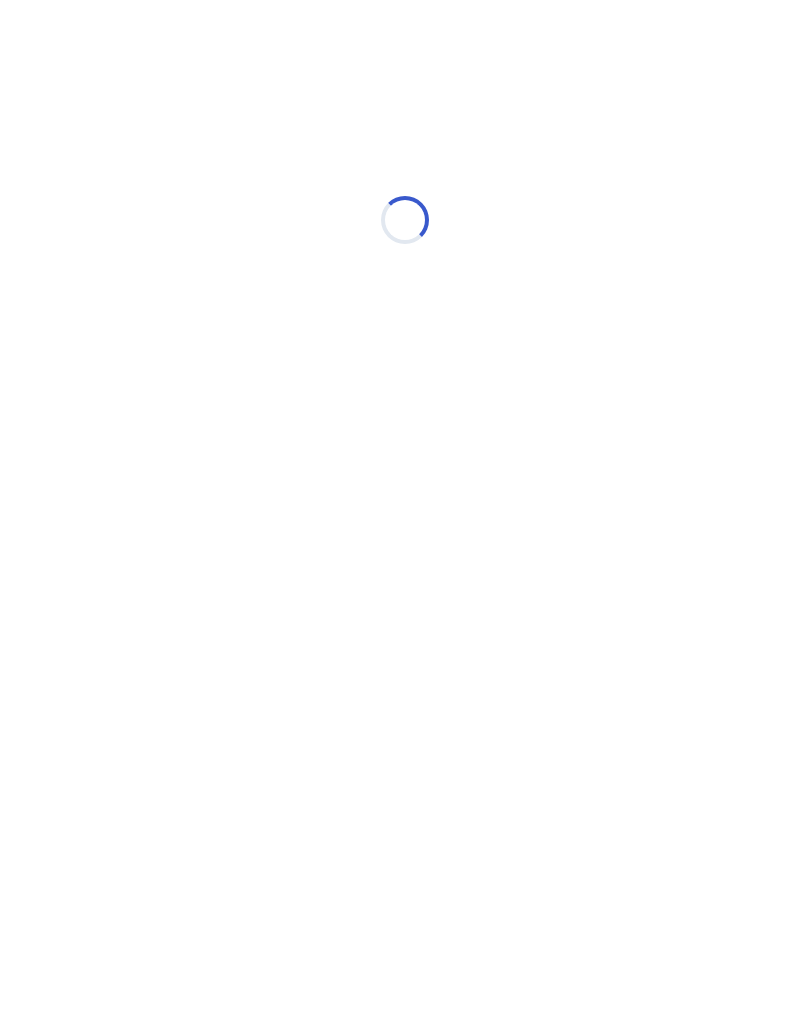 scroll, scrollTop: 0, scrollLeft: 0, axis: both 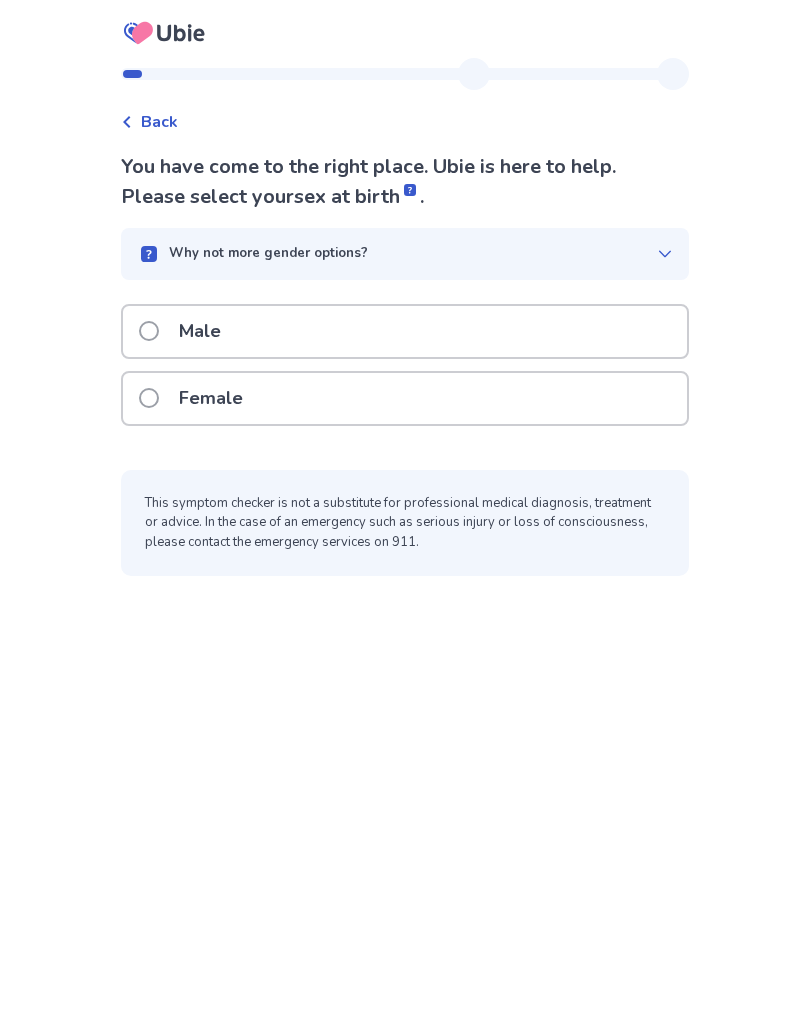 click on "Female" at bounding box center (405, 398) 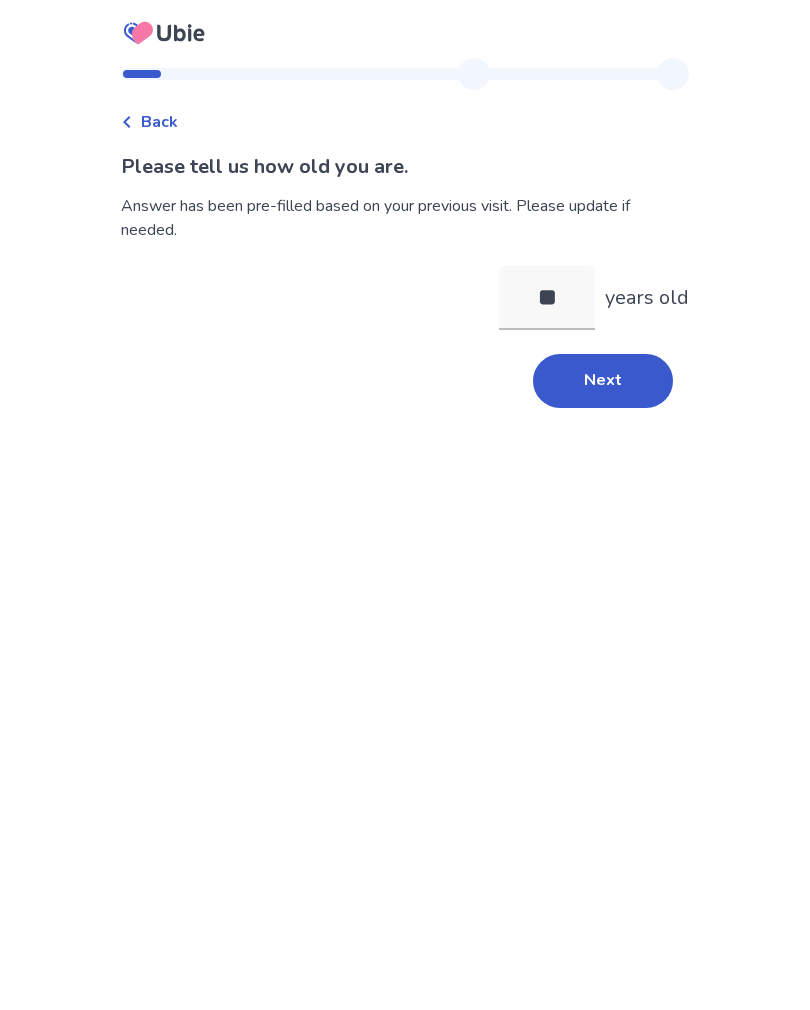 click on "Next" at bounding box center (603, 381) 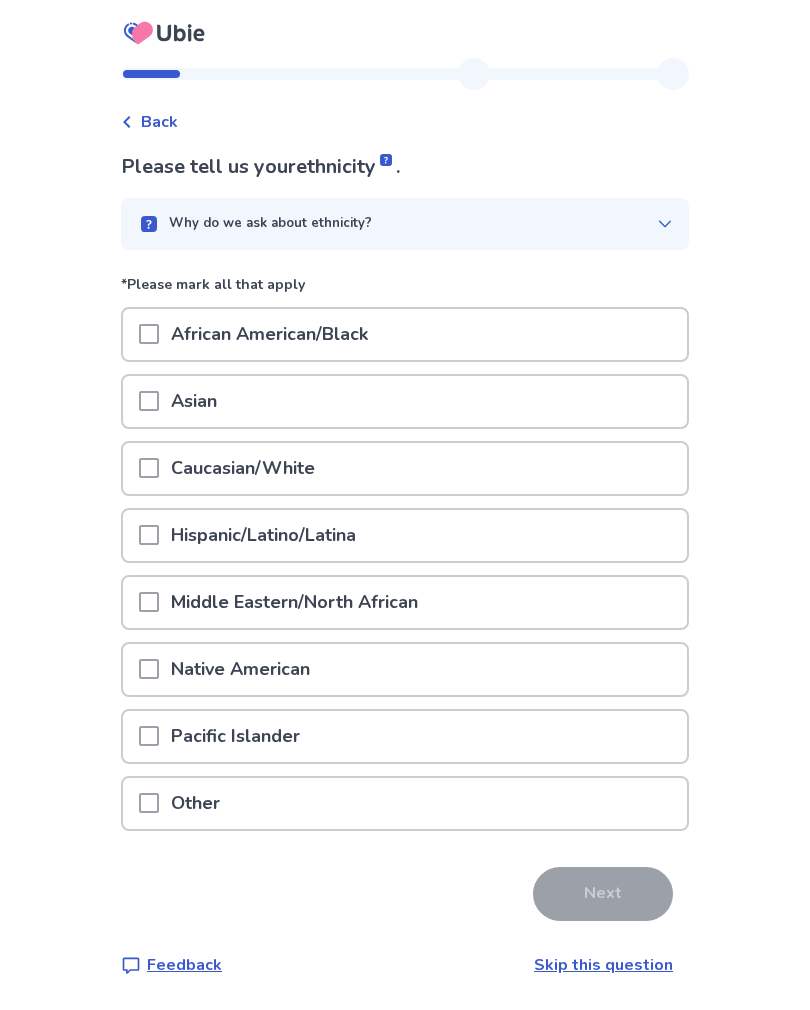 click on "African American/Black" at bounding box center [405, 334] 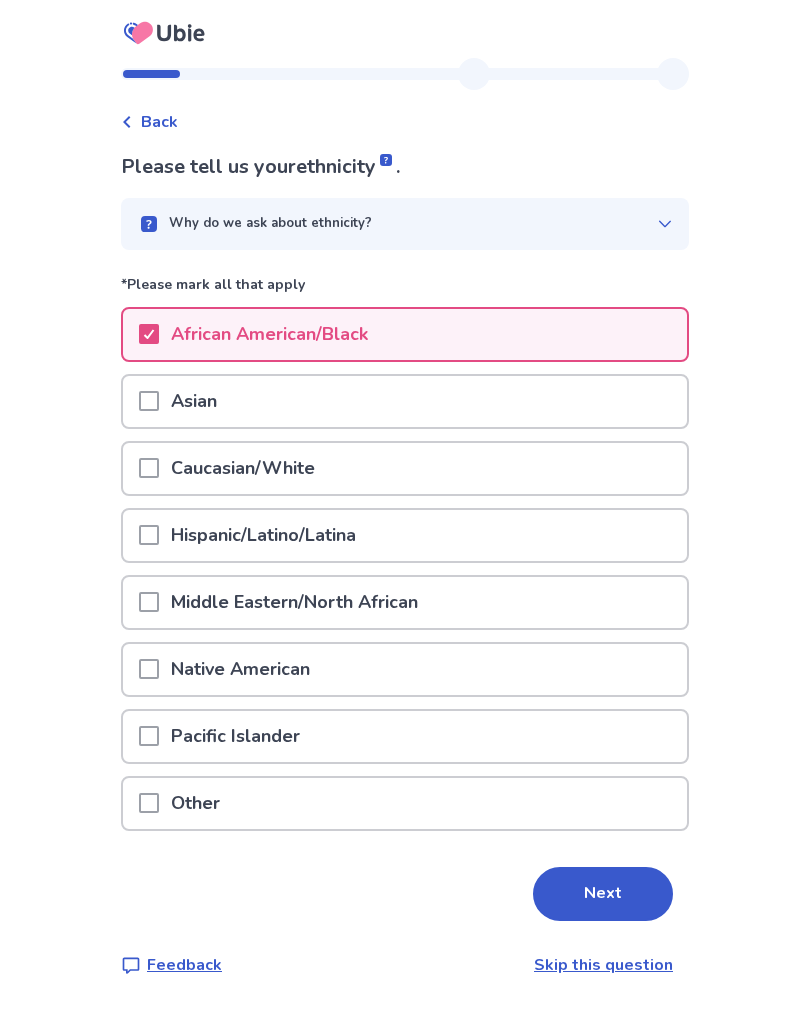 click on "Next" at bounding box center (603, 894) 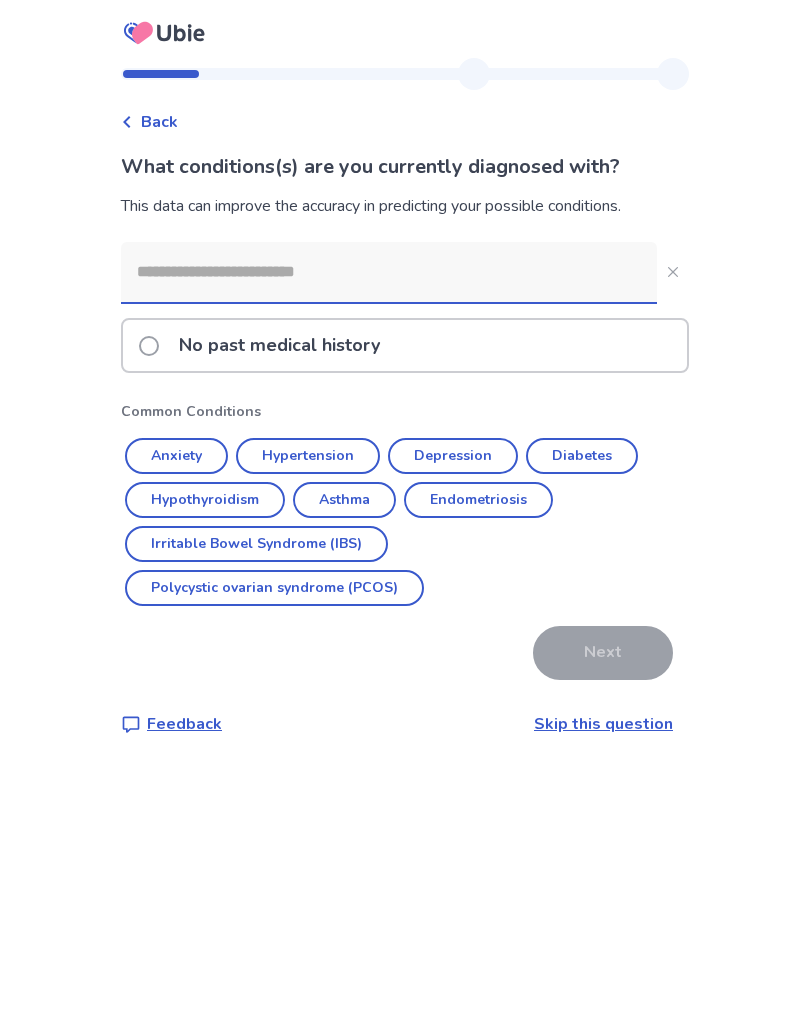 click on "Anxiety" at bounding box center [176, 456] 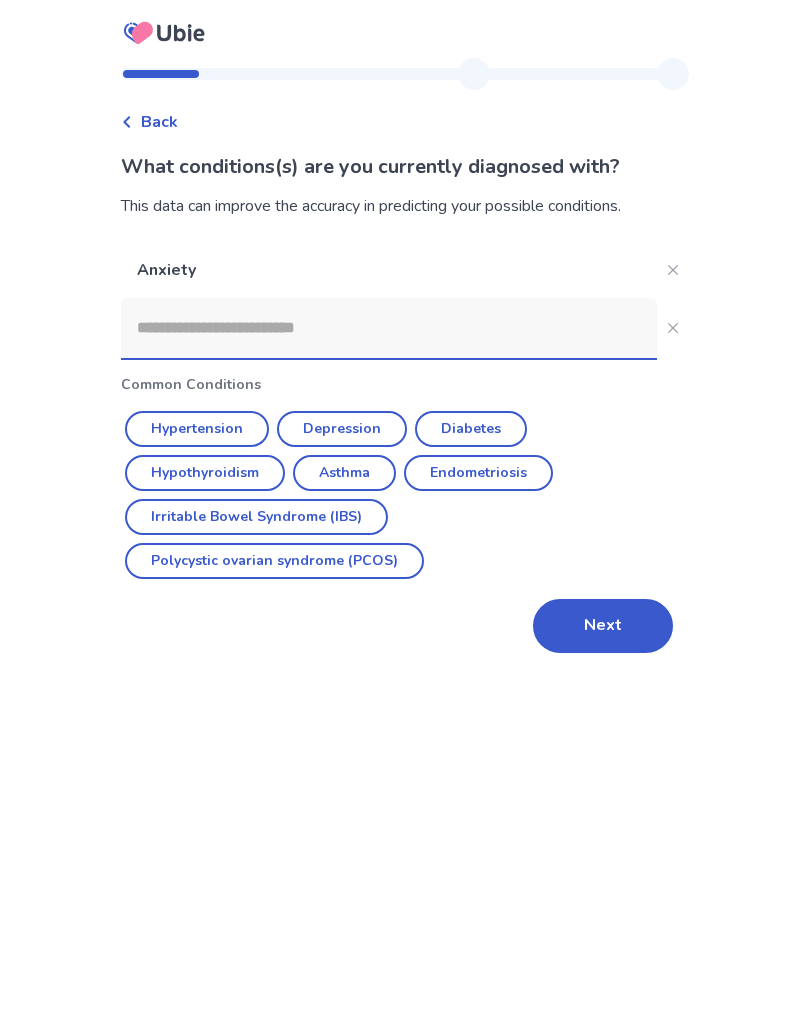 click on "Depression" at bounding box center [342, 429] 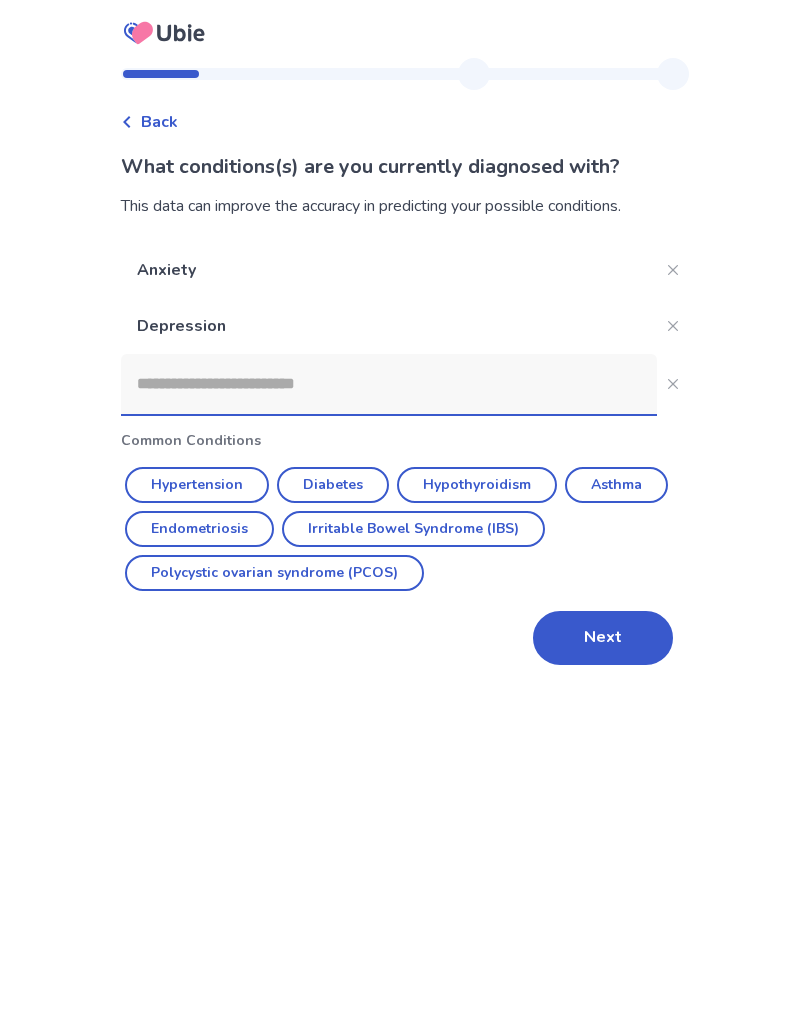 click on "Next" at bounding box center (603, 638) 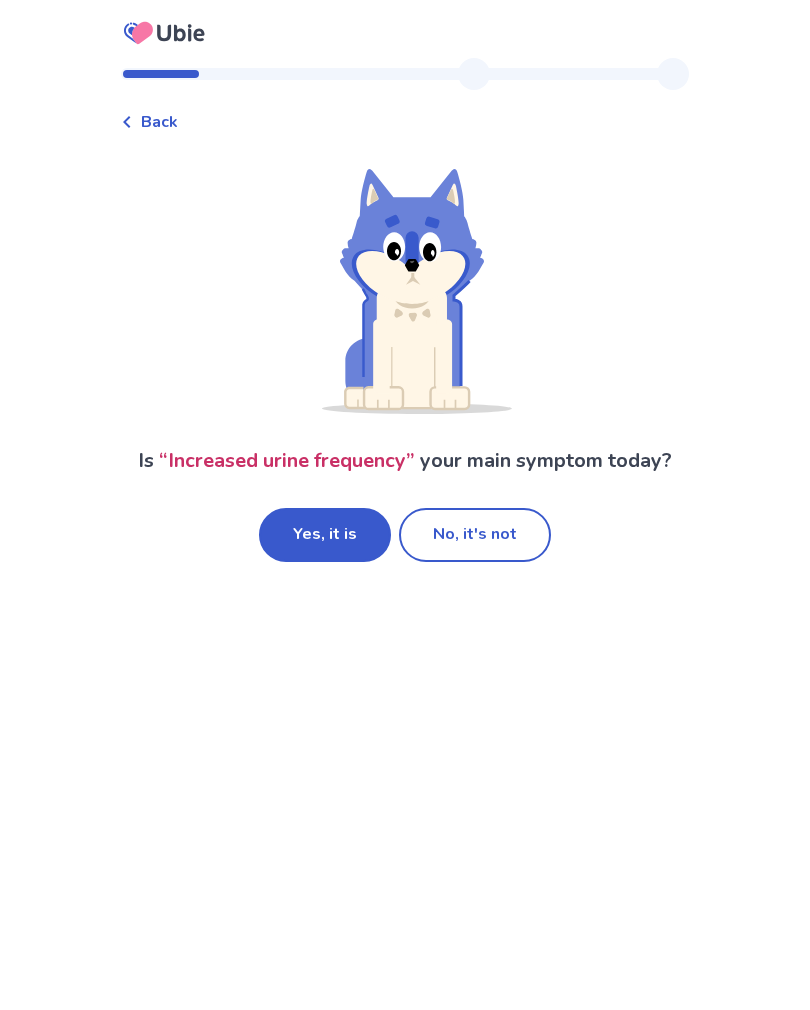 click on "Yes, it is" at bounding box center (325, 535) 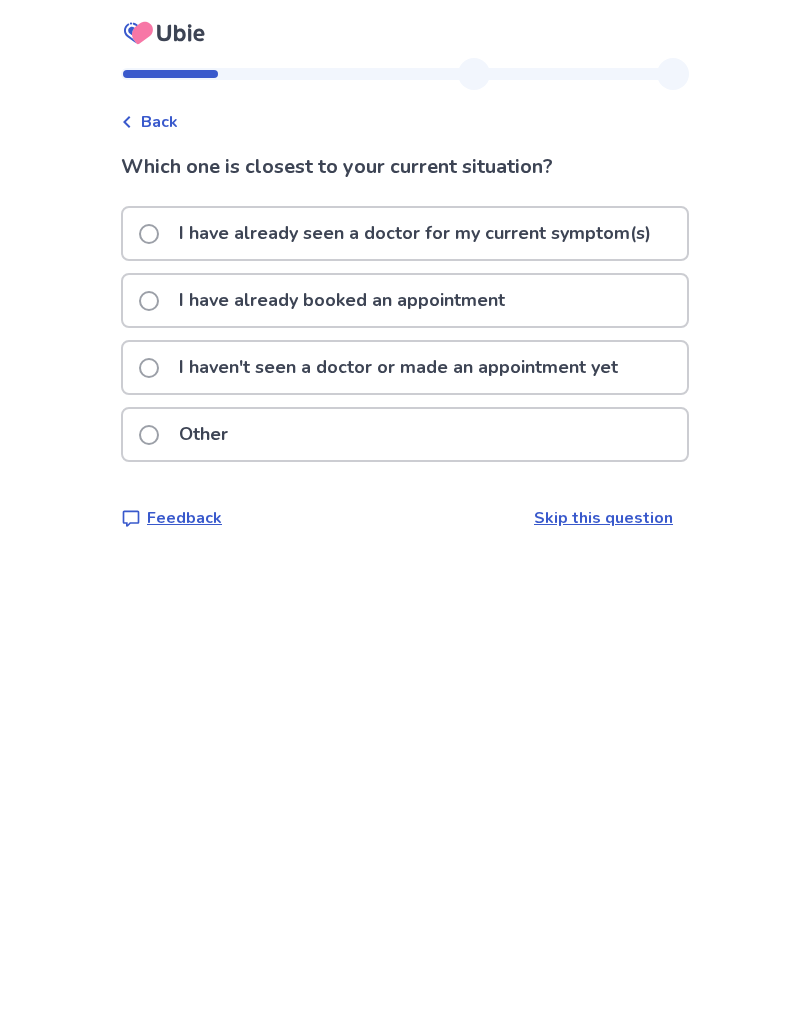 click on "I haven't seen a doctor or made an appointment yet" at bounding box center (398, 367) 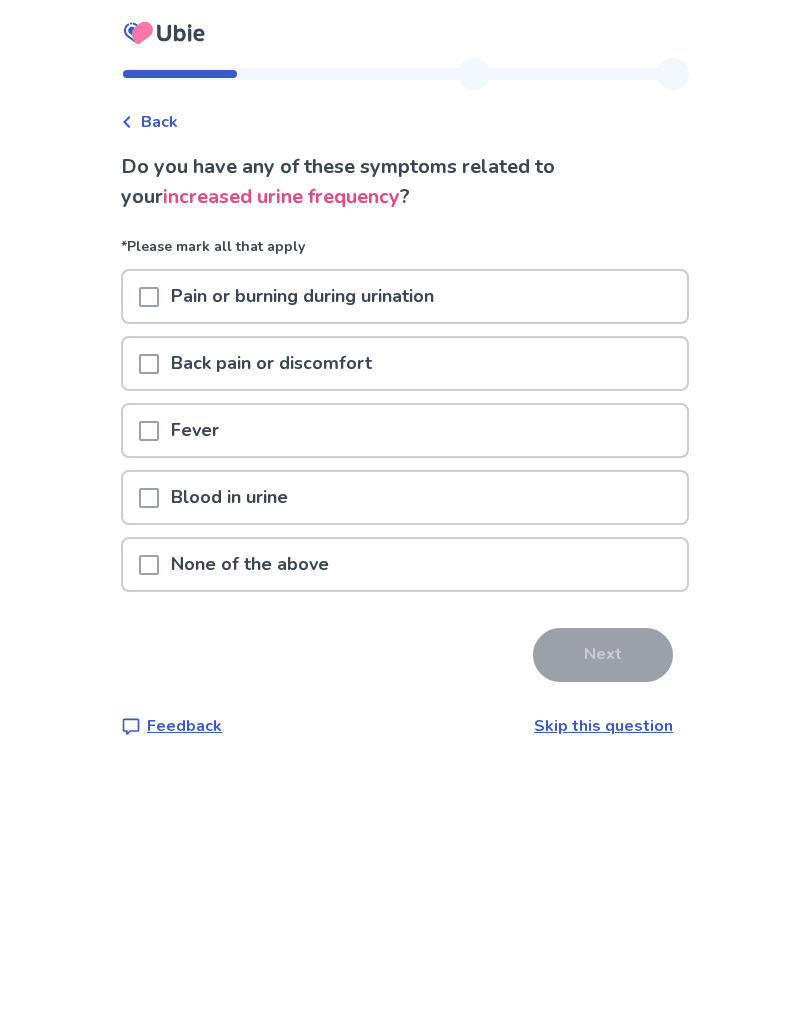 click on "None of the above" at bounding box center (405, 564) 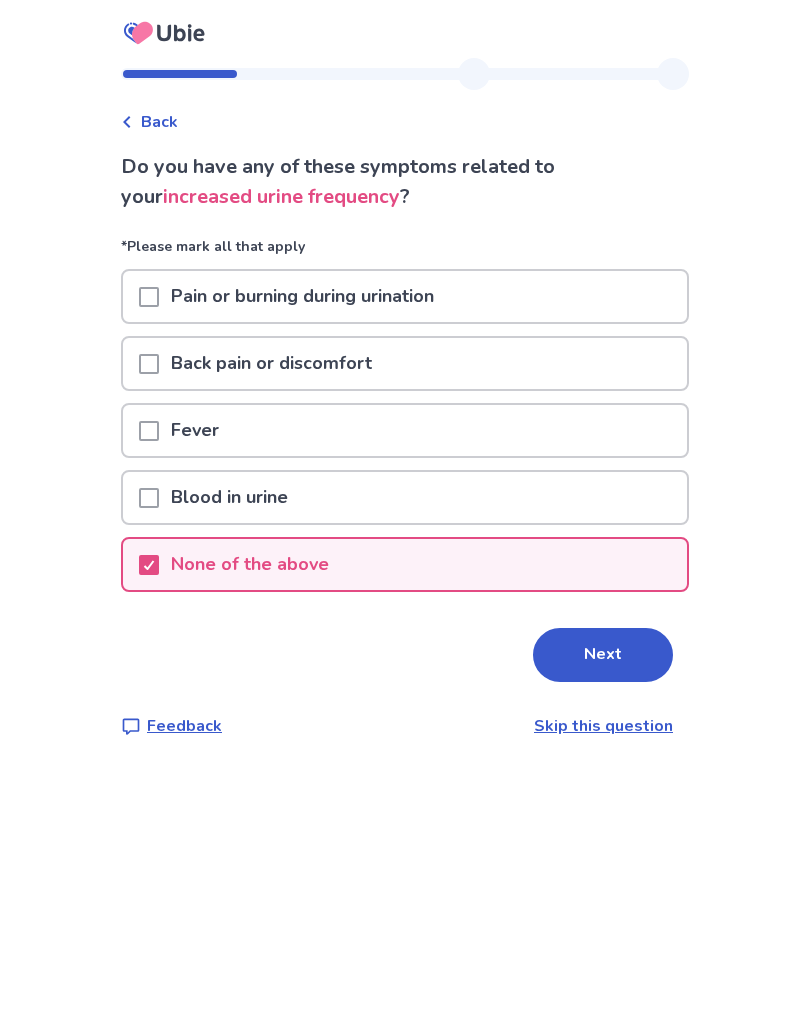 click on "Next" at bounding box center (603, 655) 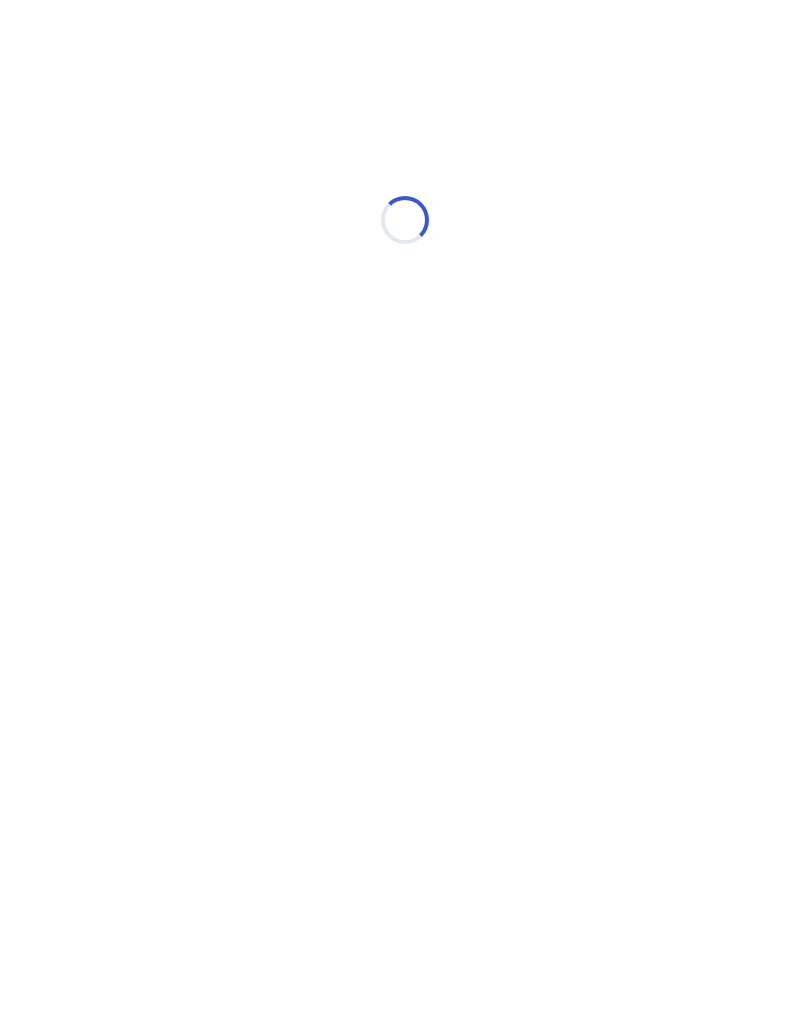 select on "*" 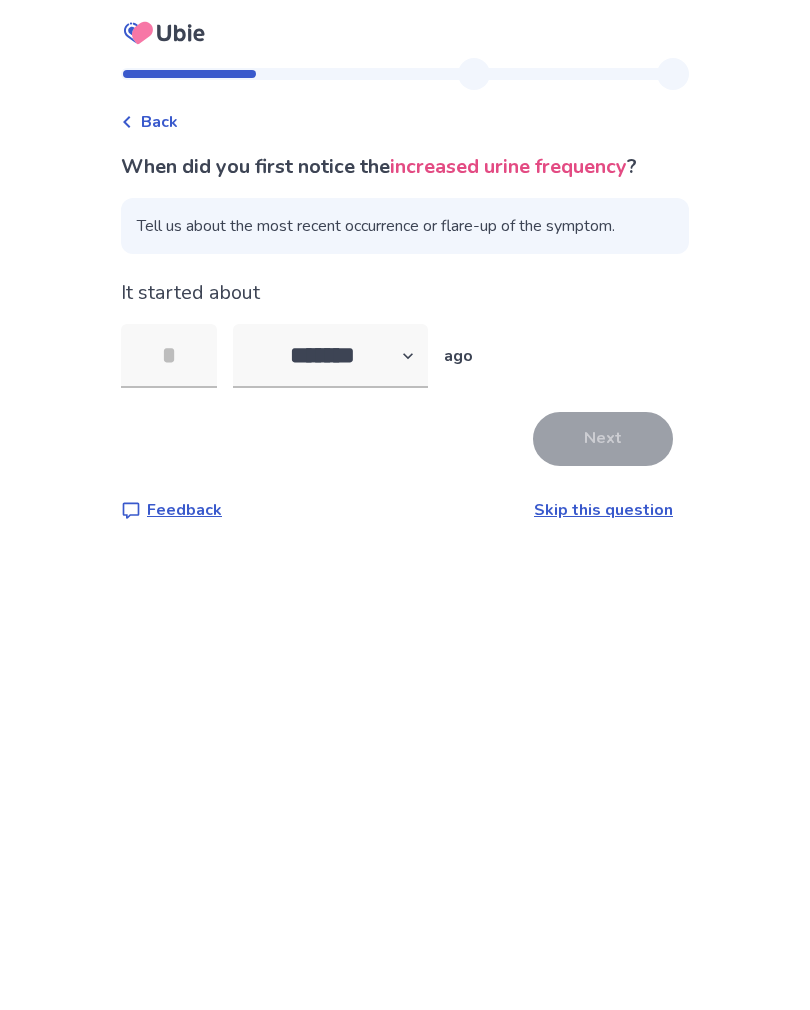 click at bounding box center (169, 356) 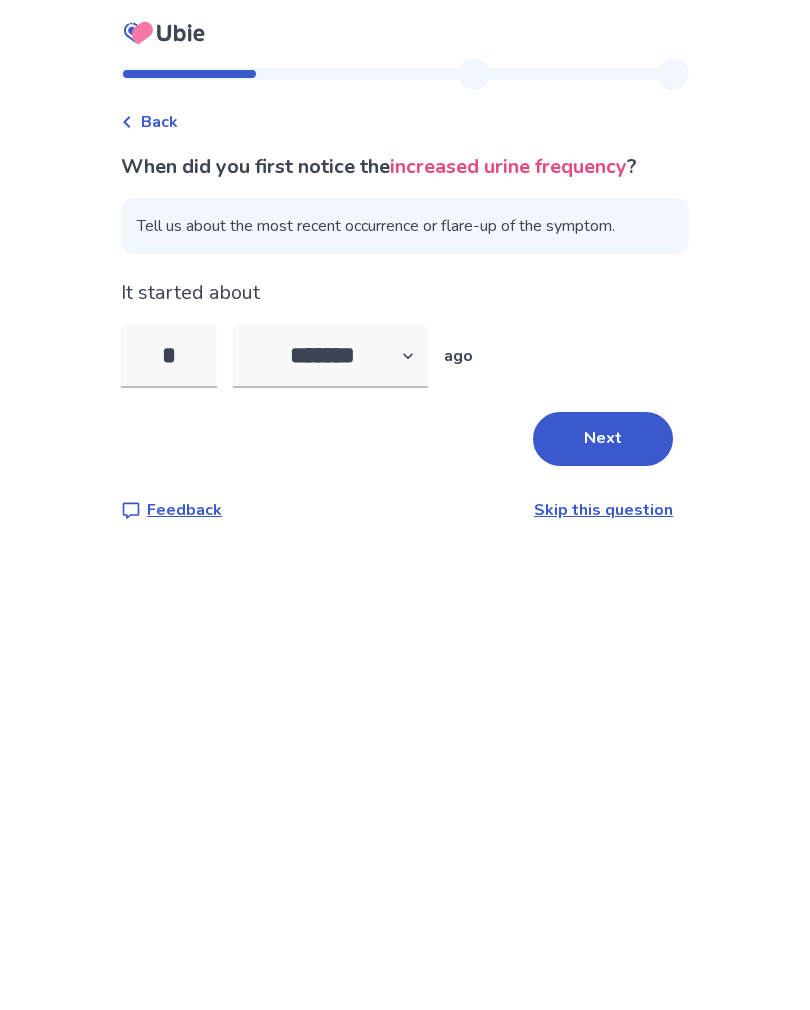 click on "Next" at bounding box center (603, 439) 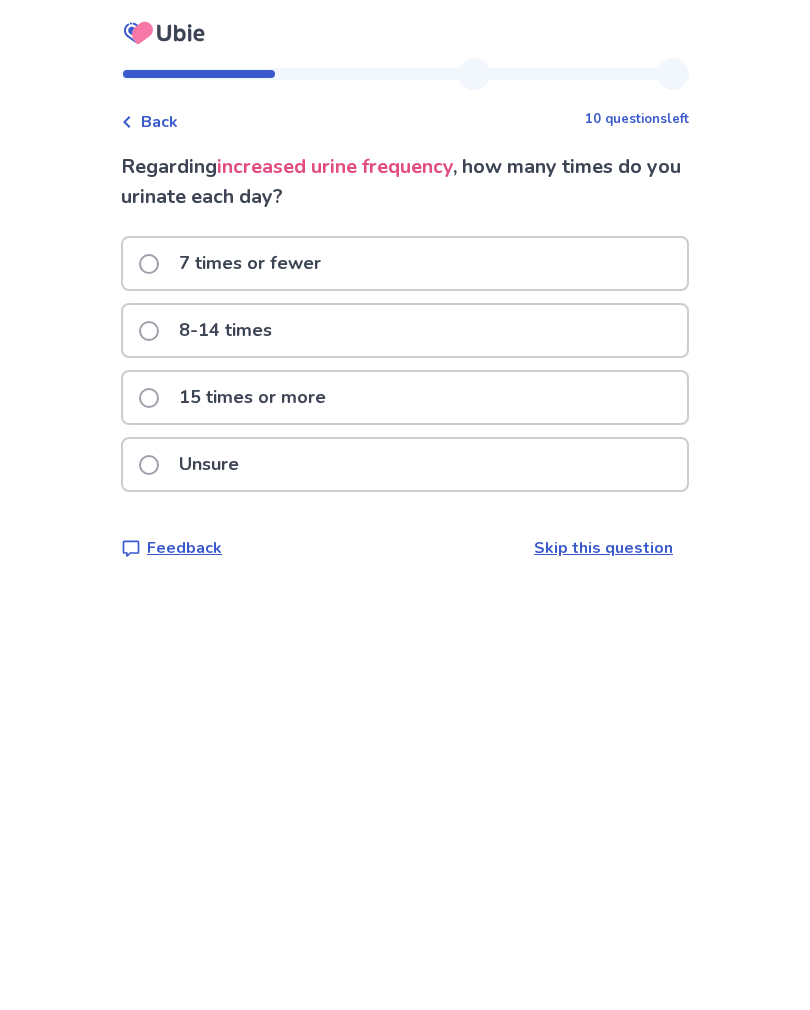 click on "8-14 times" at bounding box center [405, 330] 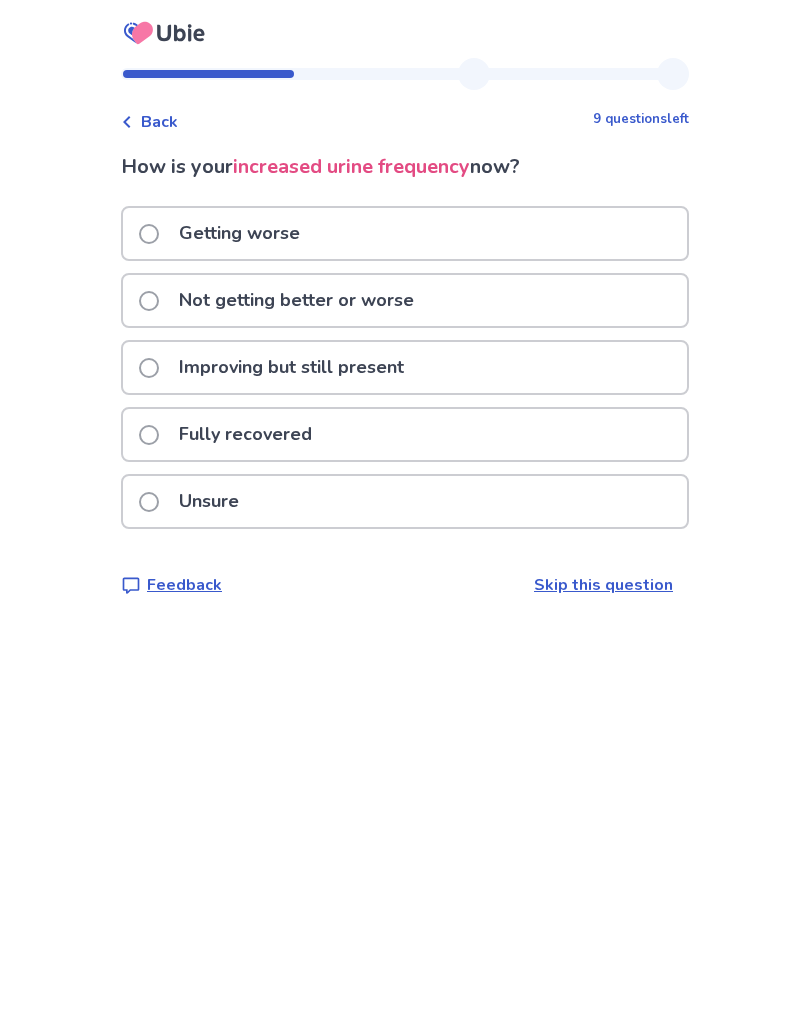 click on "Improving but still present" at bounding box center (405, 367) 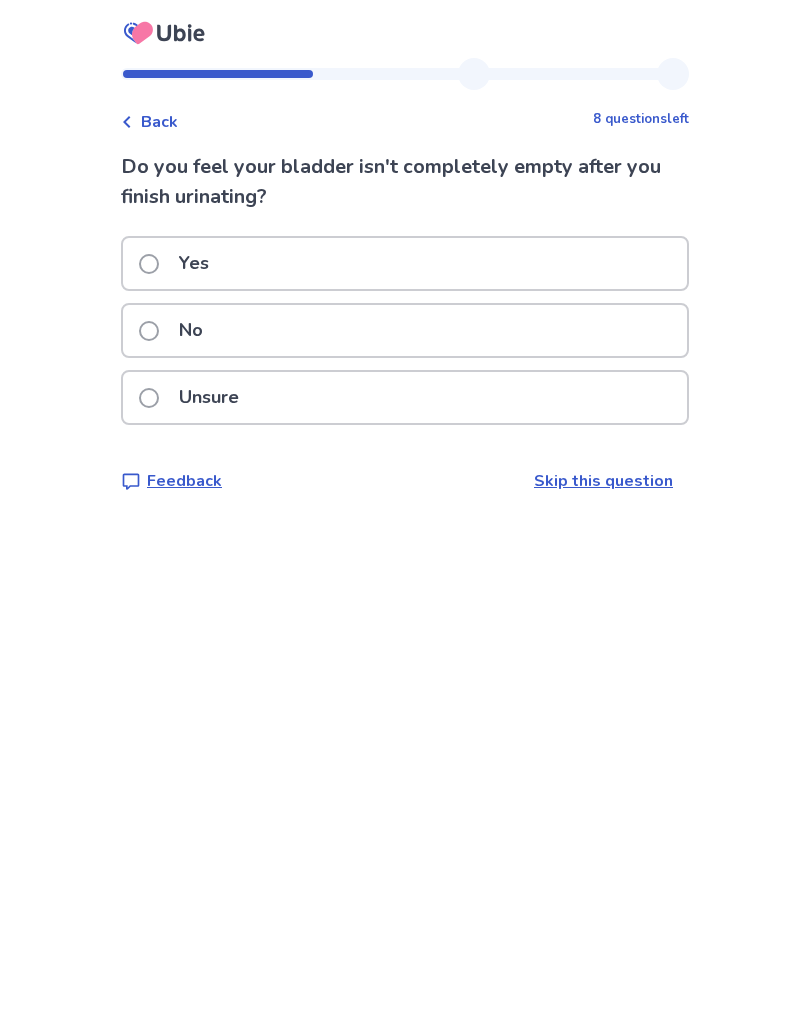 click on "Yes" at bounding box center (194, 263) 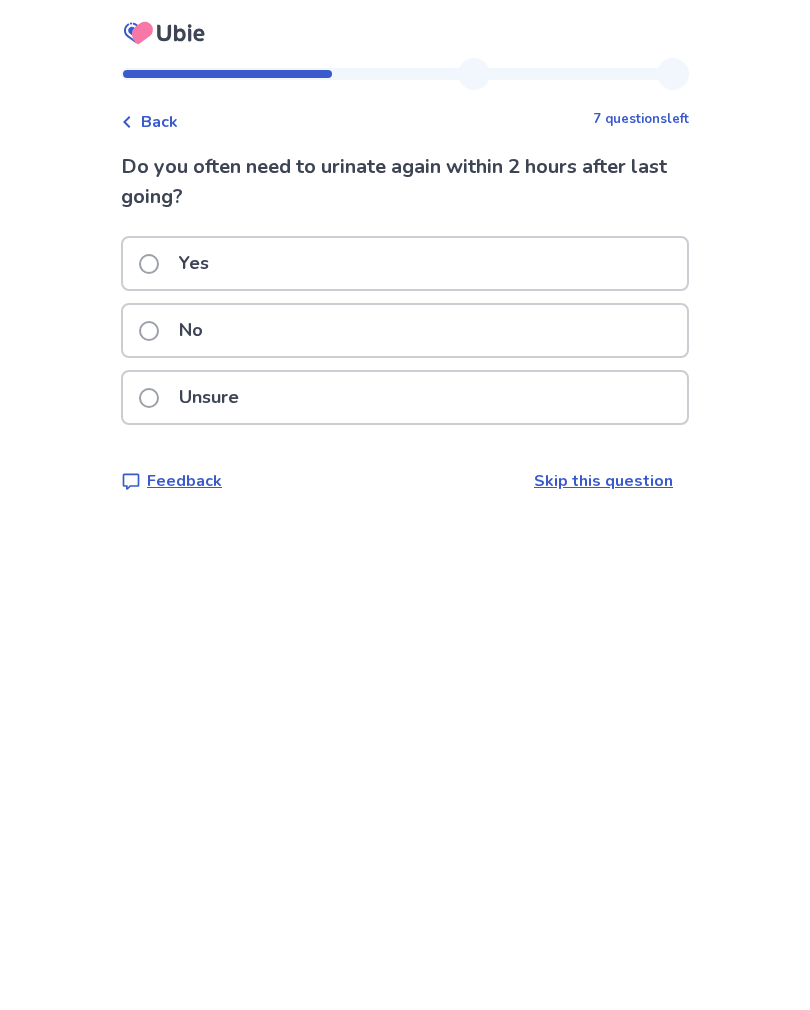 click on "Yes" at bounding box center [405, 263] 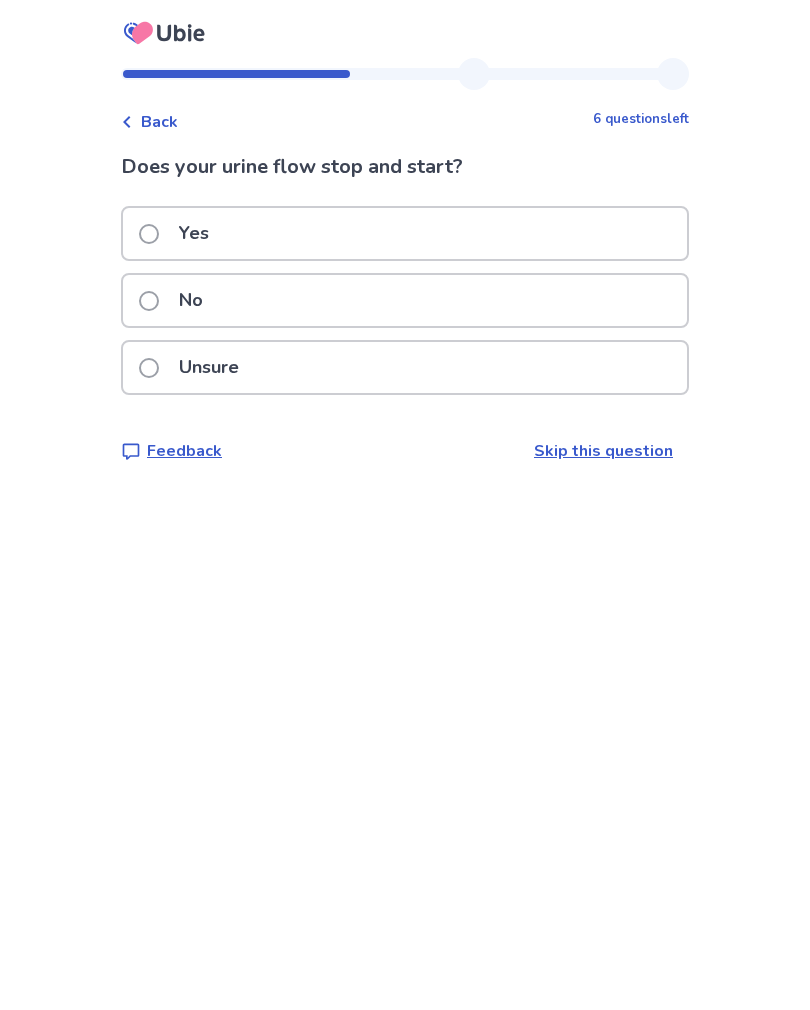 click at bounding box center [149, 301] 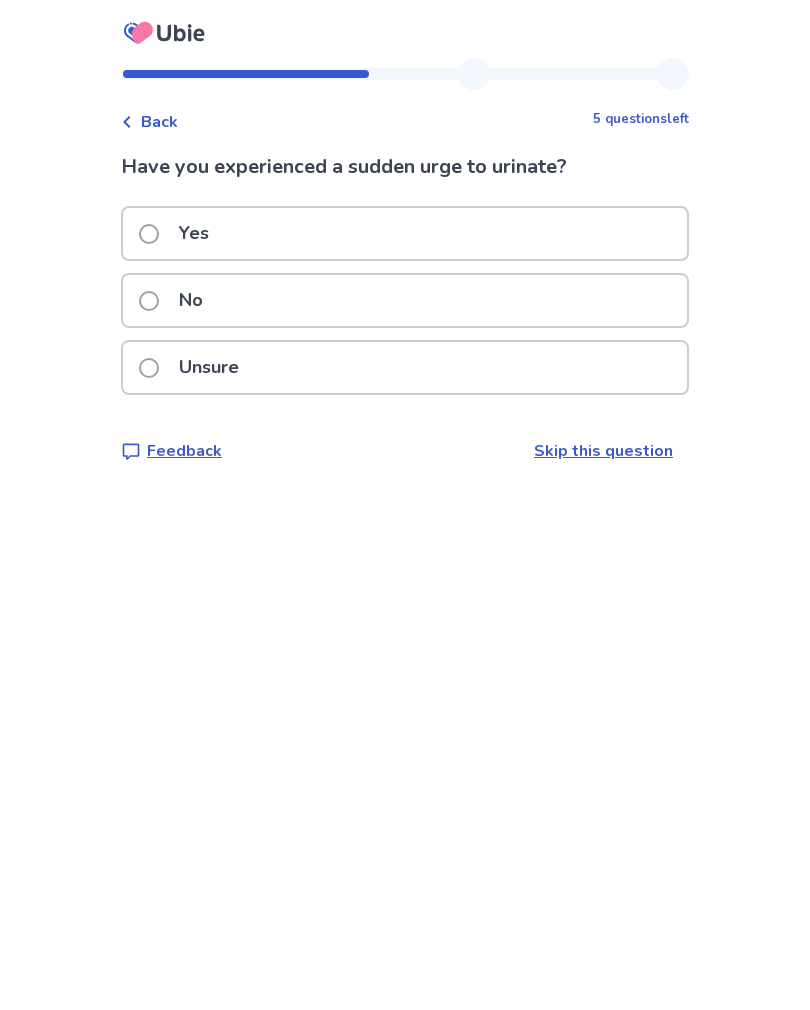 click on "Yes" at bounding box center [180, 233] 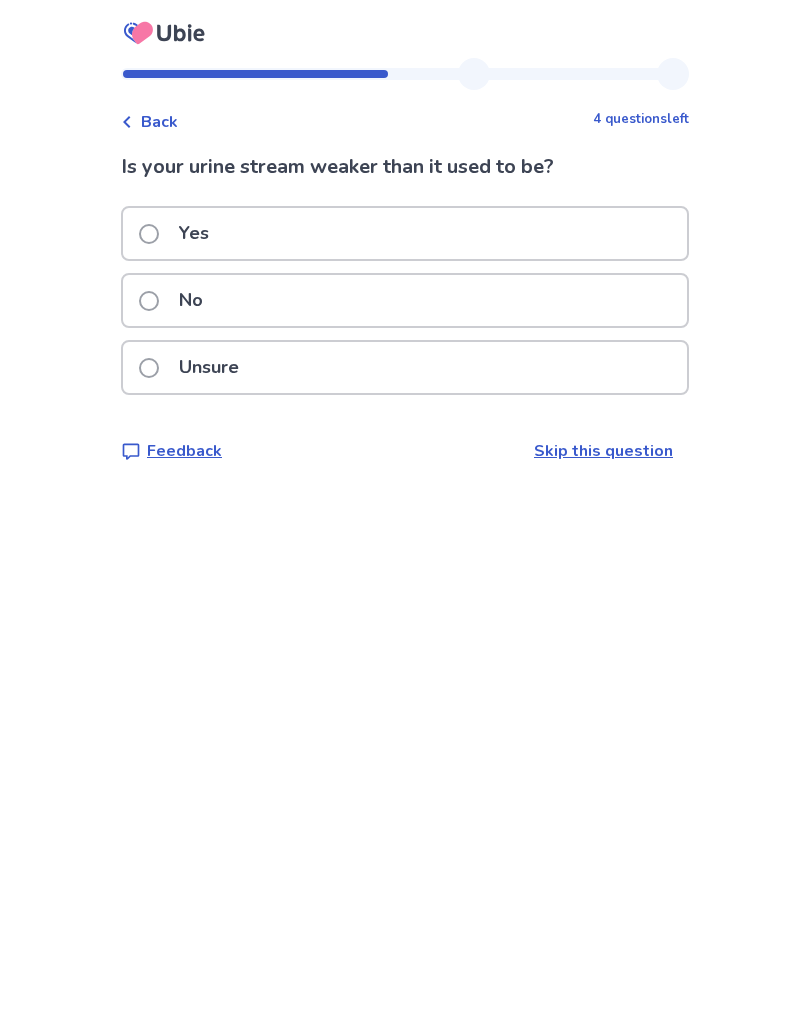 click at bounding box center [149, 368] 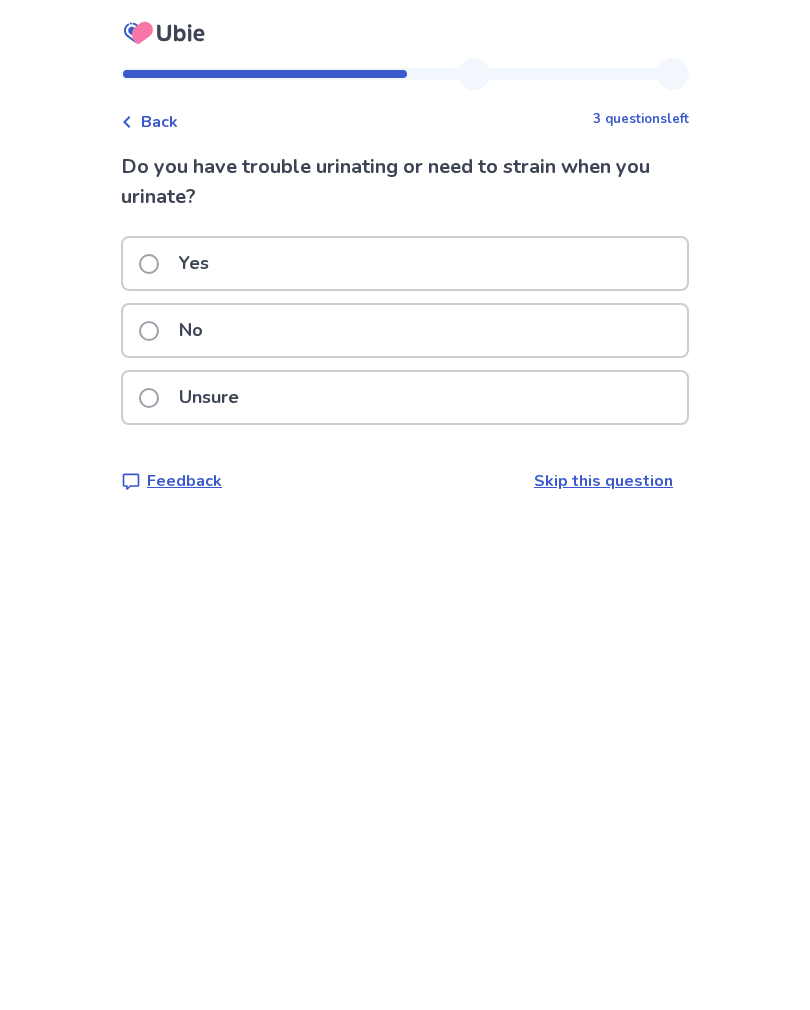 click at bounding box center [149, 331] 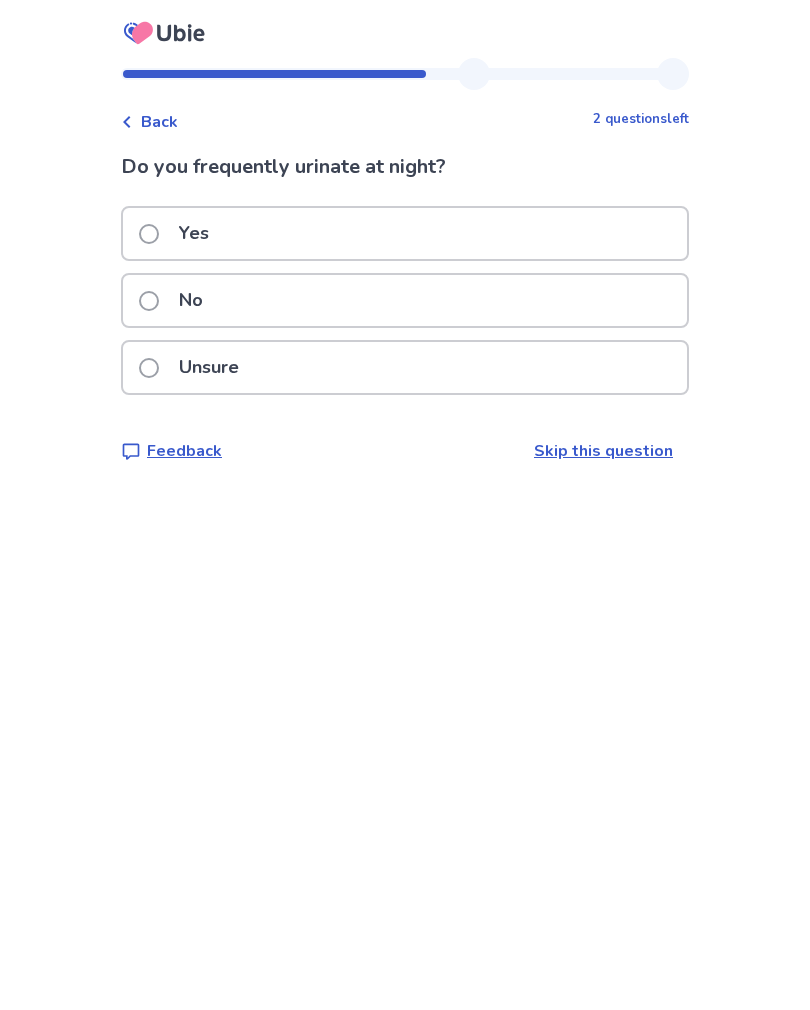 click on "No" at bounding box center [177, 300] 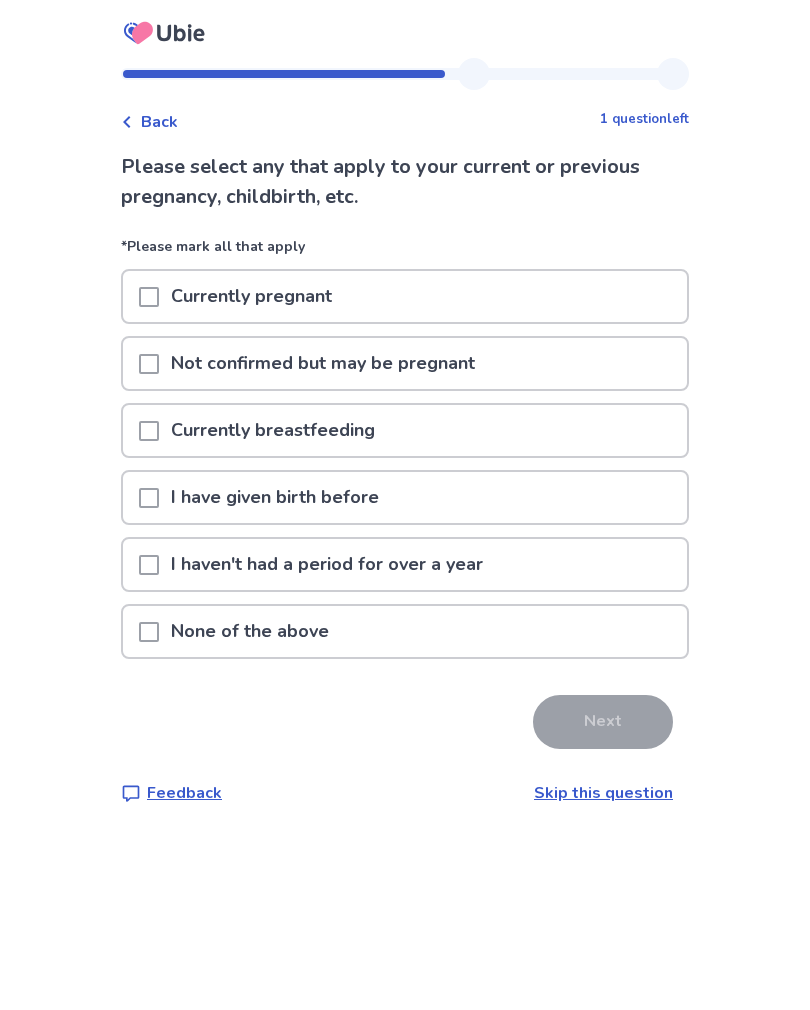 click at bounding box center [149, 632] 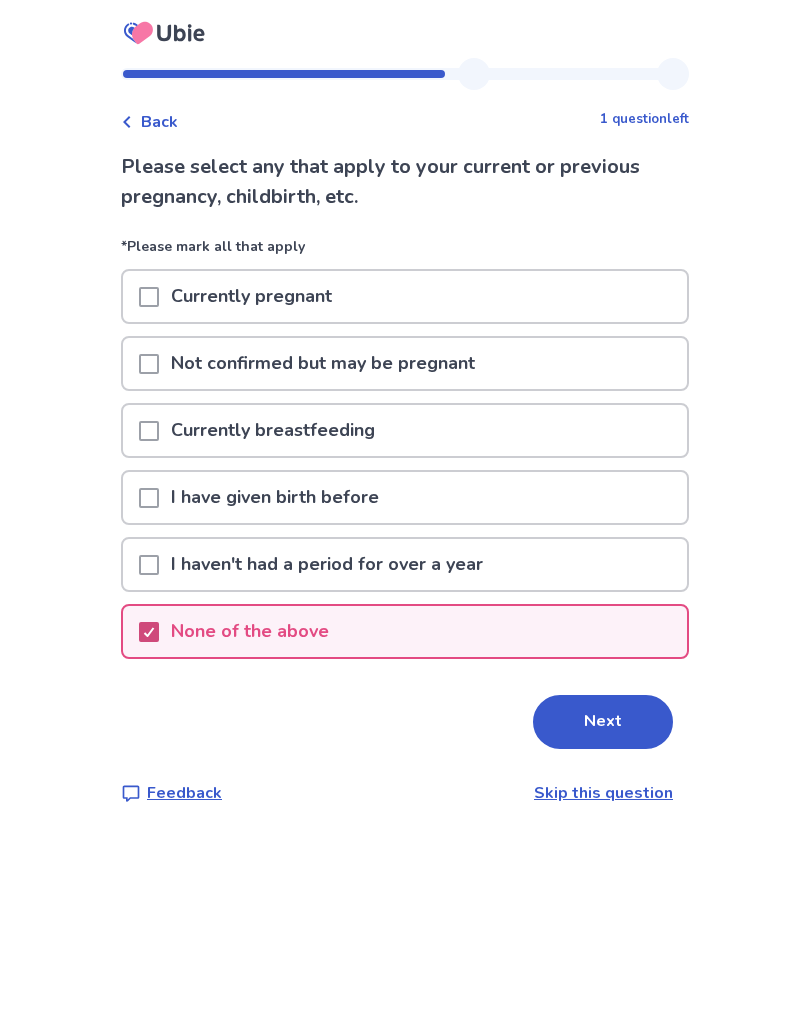 scroll, scrollTop: 0, scrollLeft: 0, axis: both 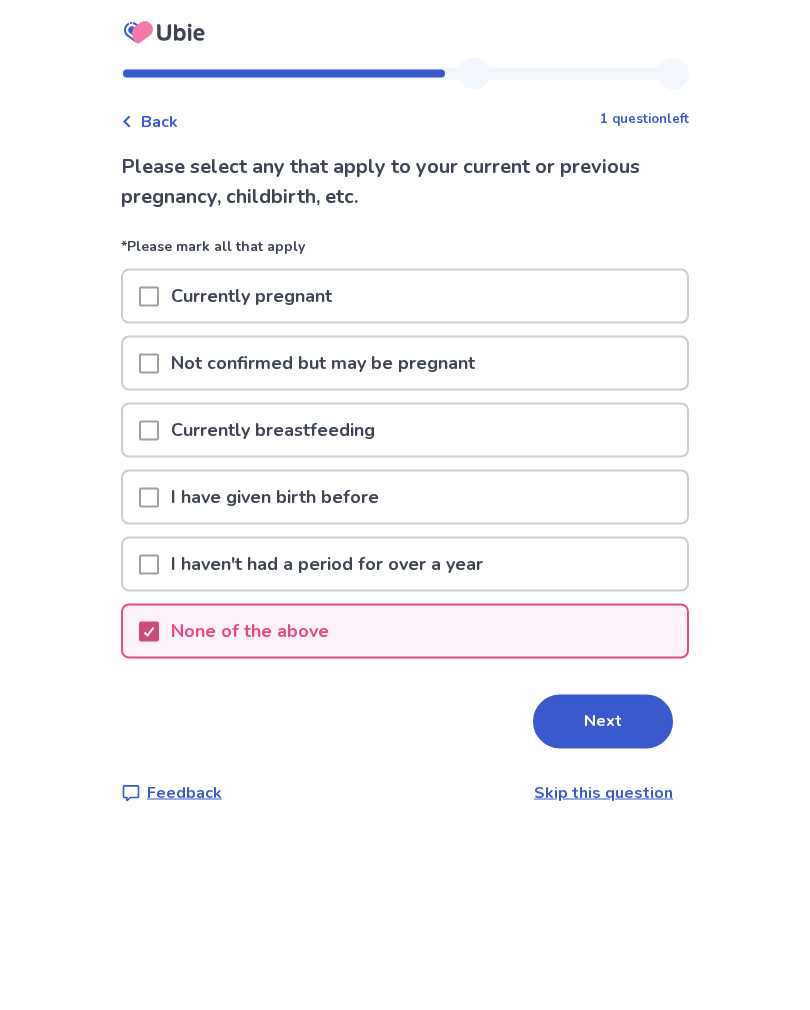 click on "Next" at bounding box center [603, 722] 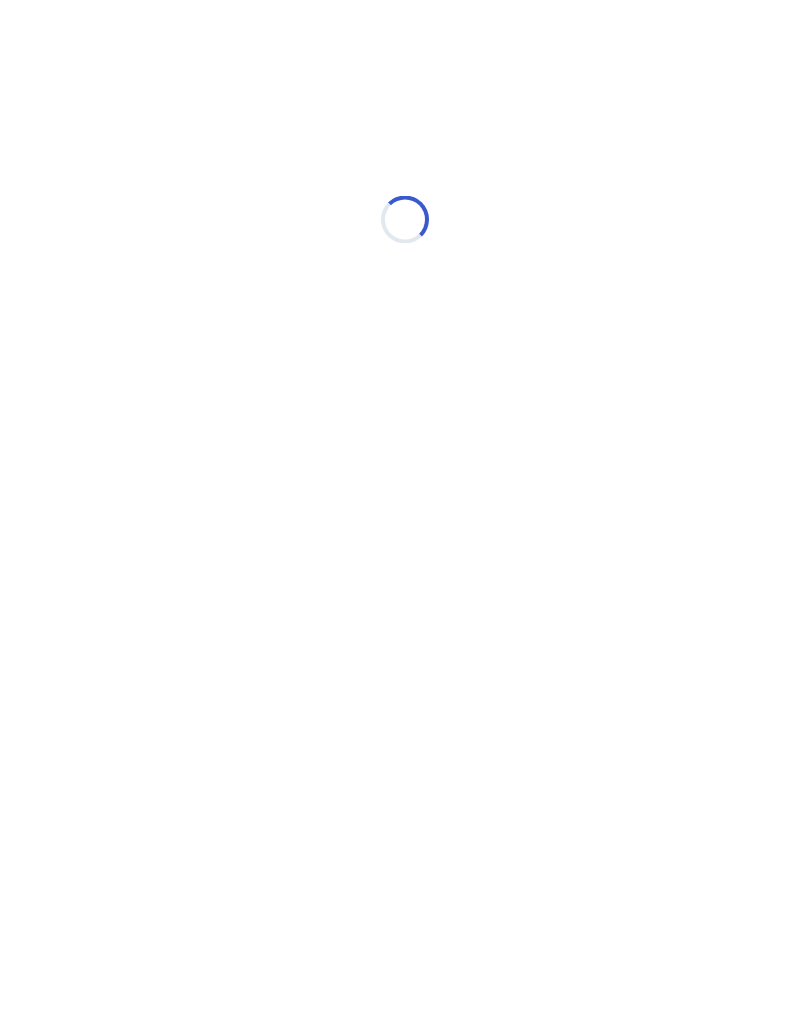 scroll, scrollTop: 0, scrollLeft: 0, axis: both 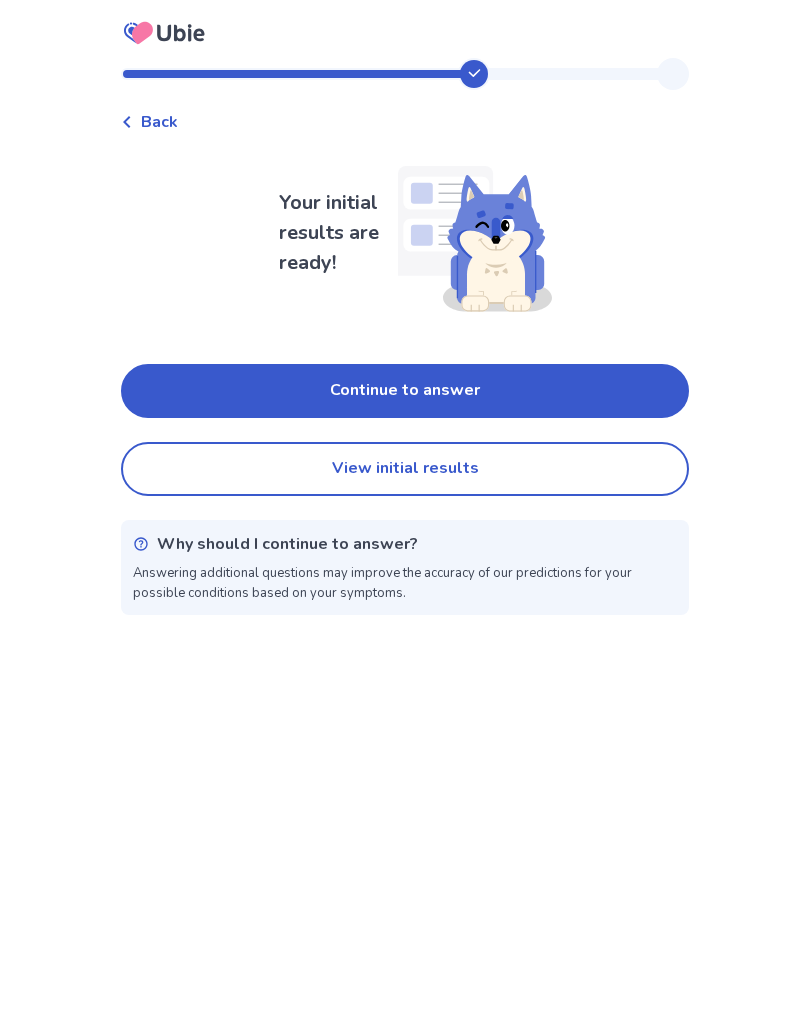 click on "Continue to answer" at bounding box center [405, 391] 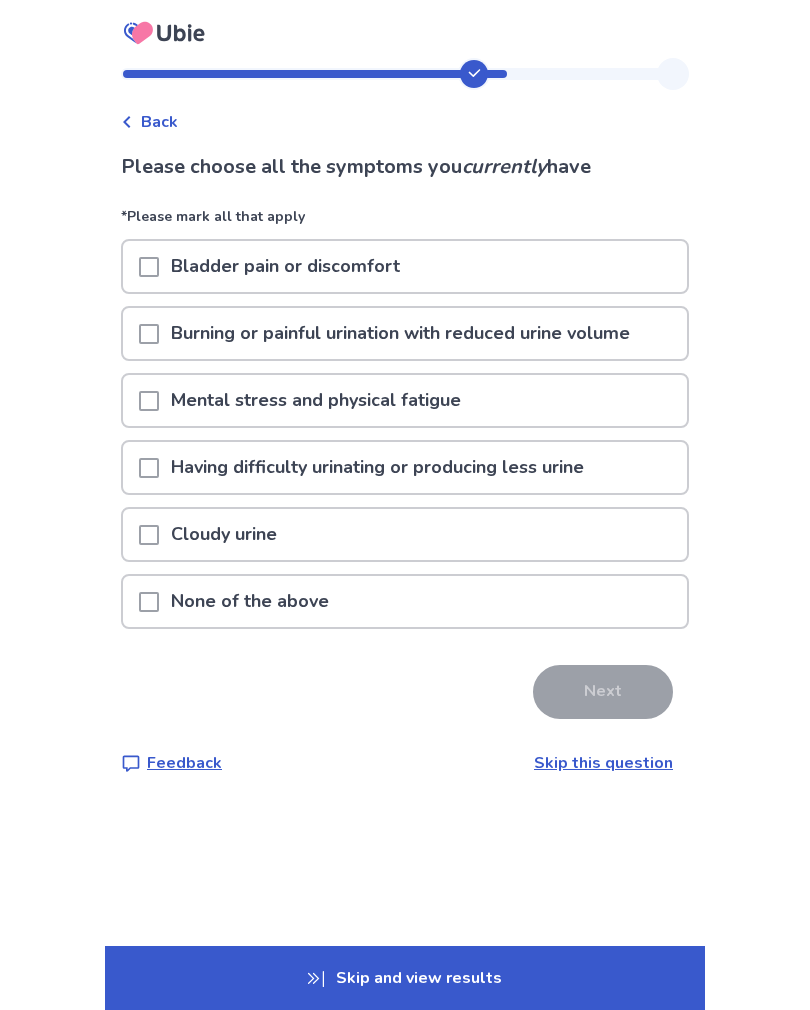 click on "Having difficulty urinating or producing less urine" at bounding box center [377, 467] 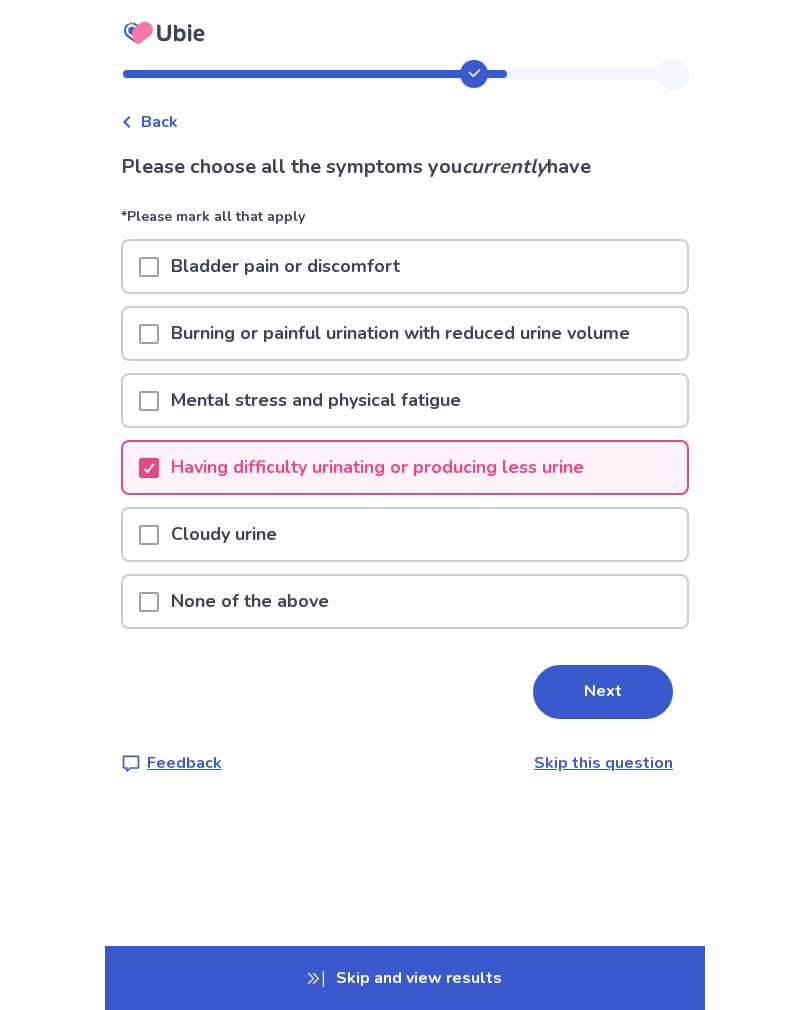 click on "Next" at bounding box center (603, 692) 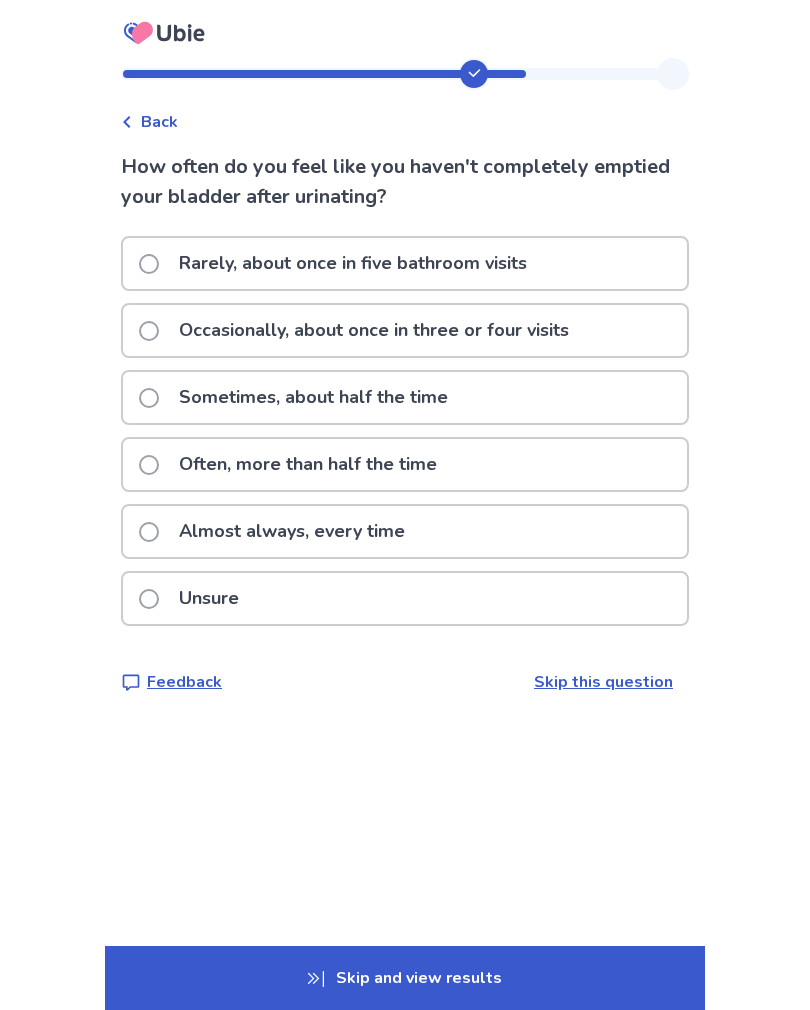 click on "Sometimes, about half the time" at bounding box center (313, 397) 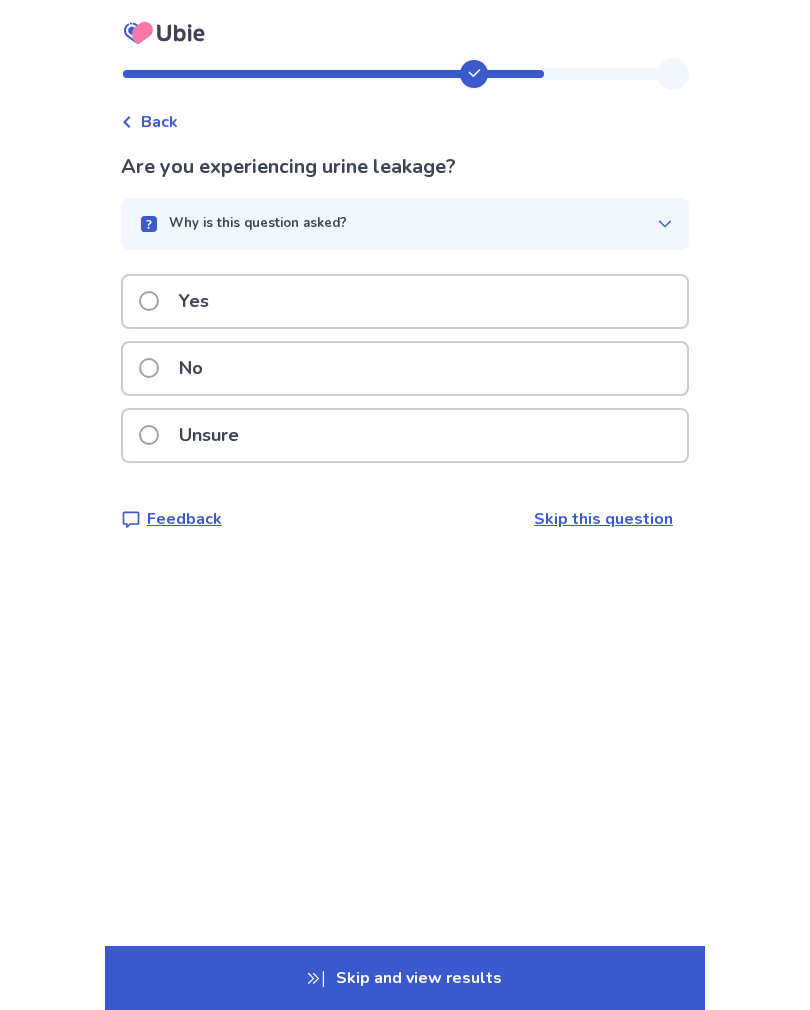 click on "No" at bounding box center (405, 368) 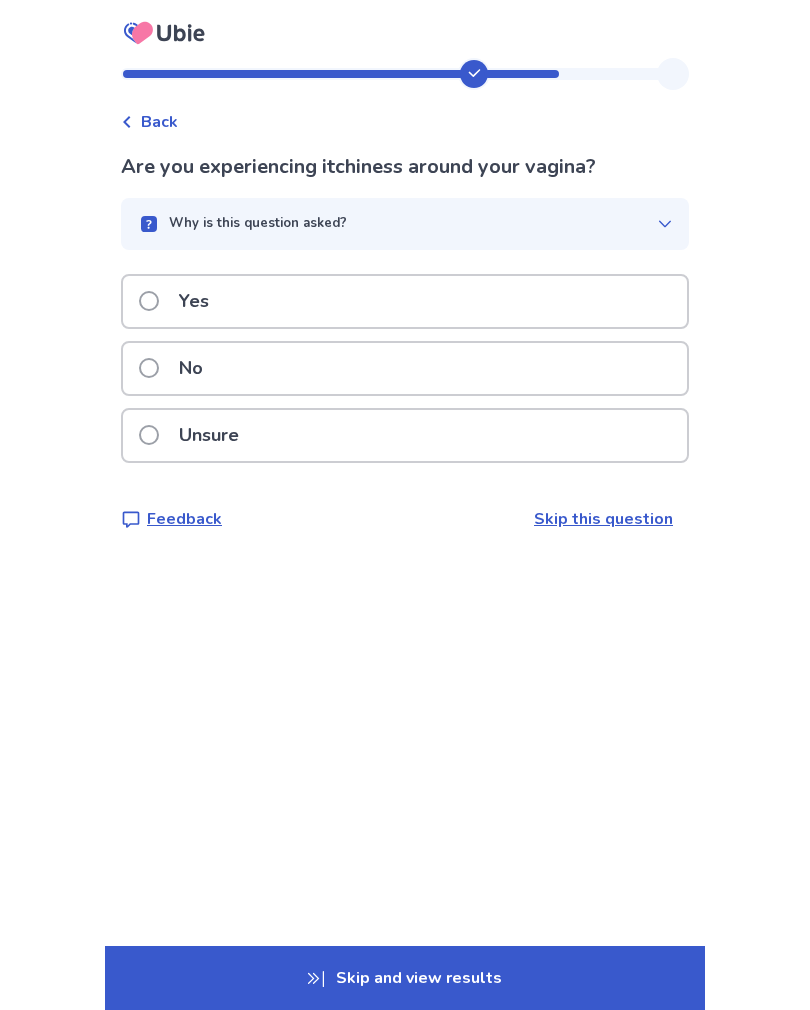 click on "No" at bounding box center (405, 368) 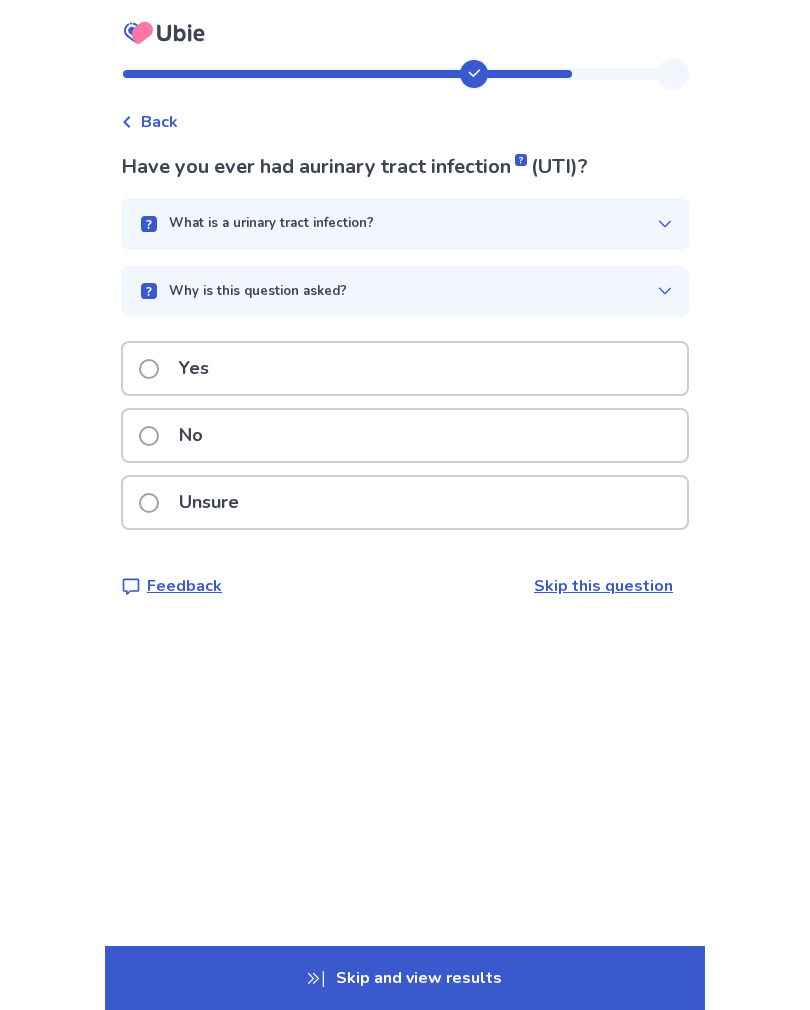 click on "Yes" at bounding box center [405, 368] 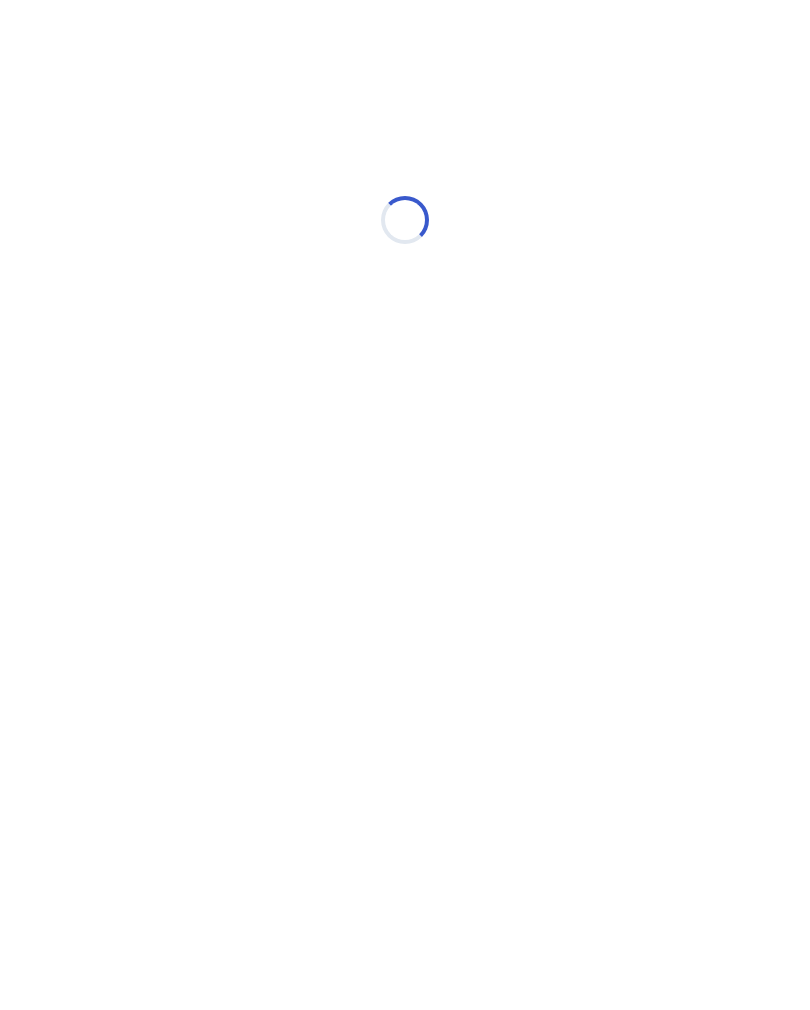 select on "*" 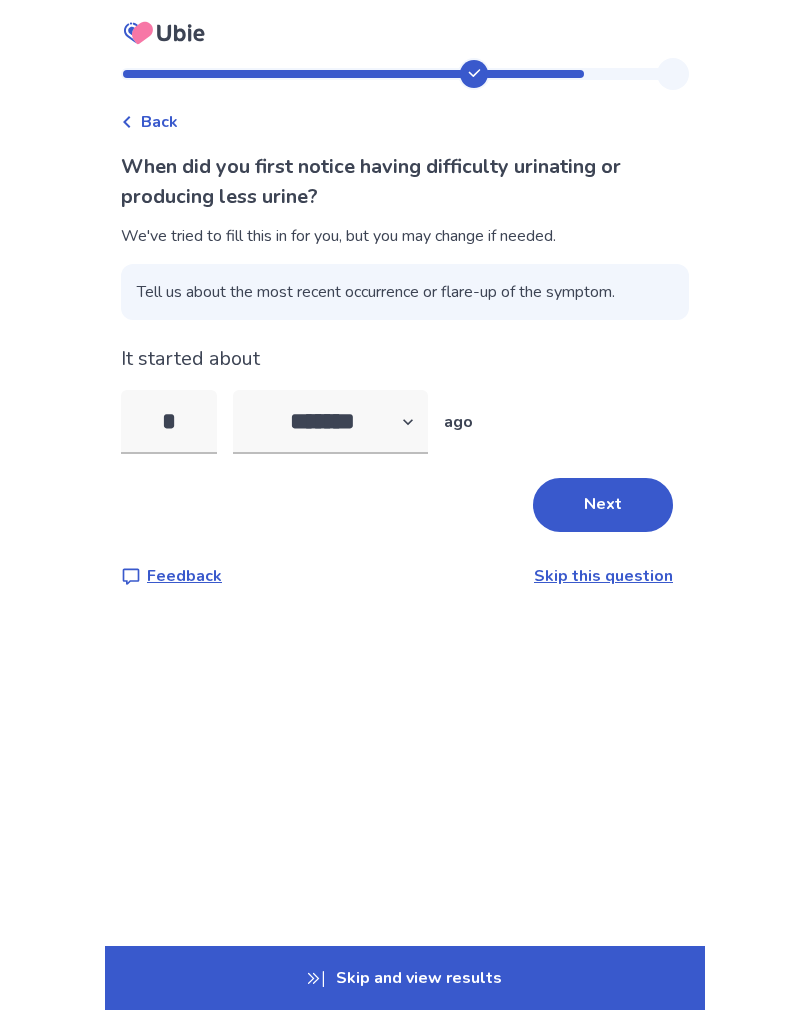 click on "Next" at bounding box center (603, 505) 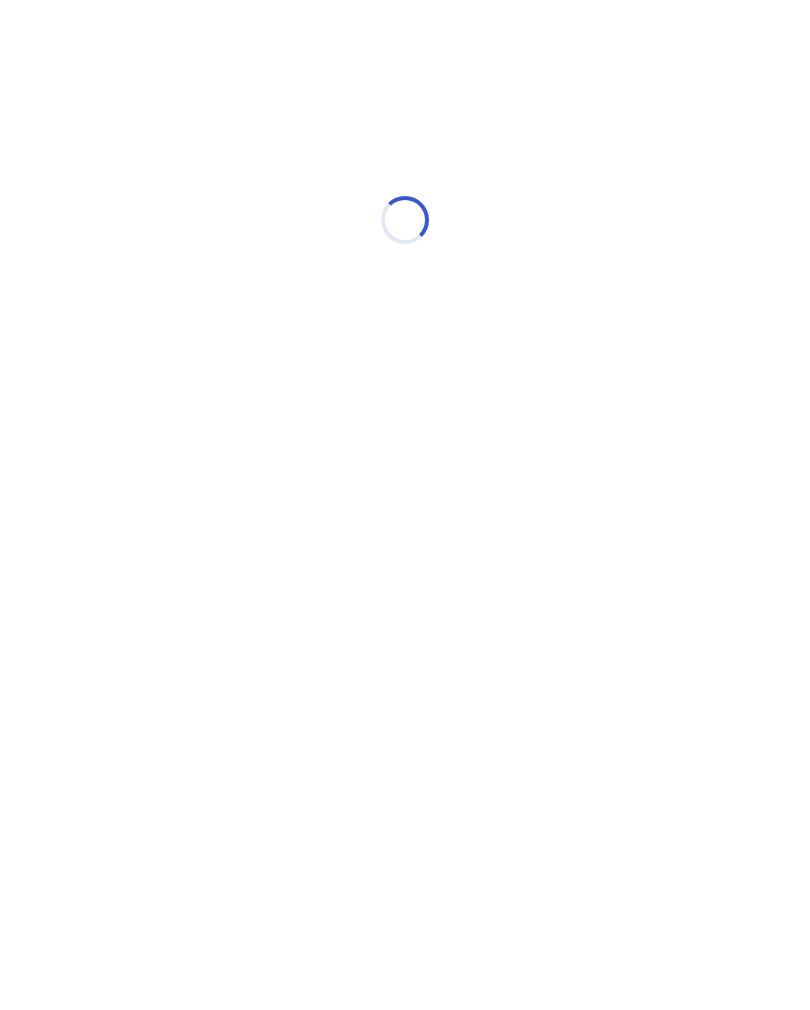 select on "*" 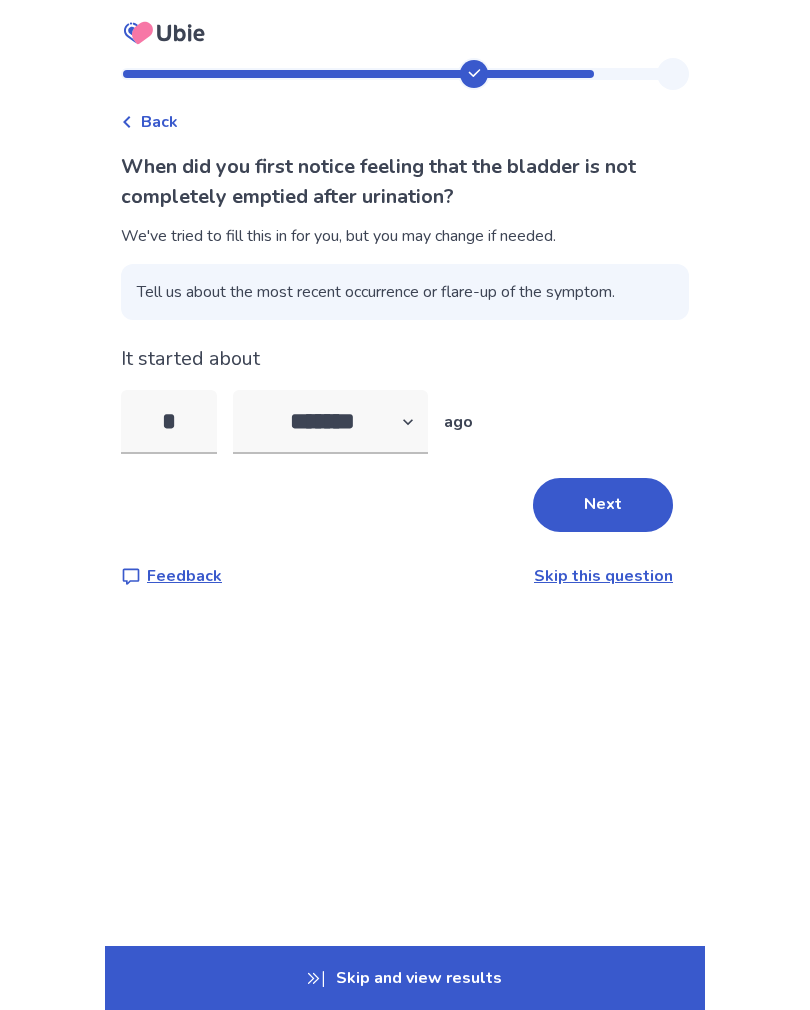 click on "Next" at bounding box center (603, 505) 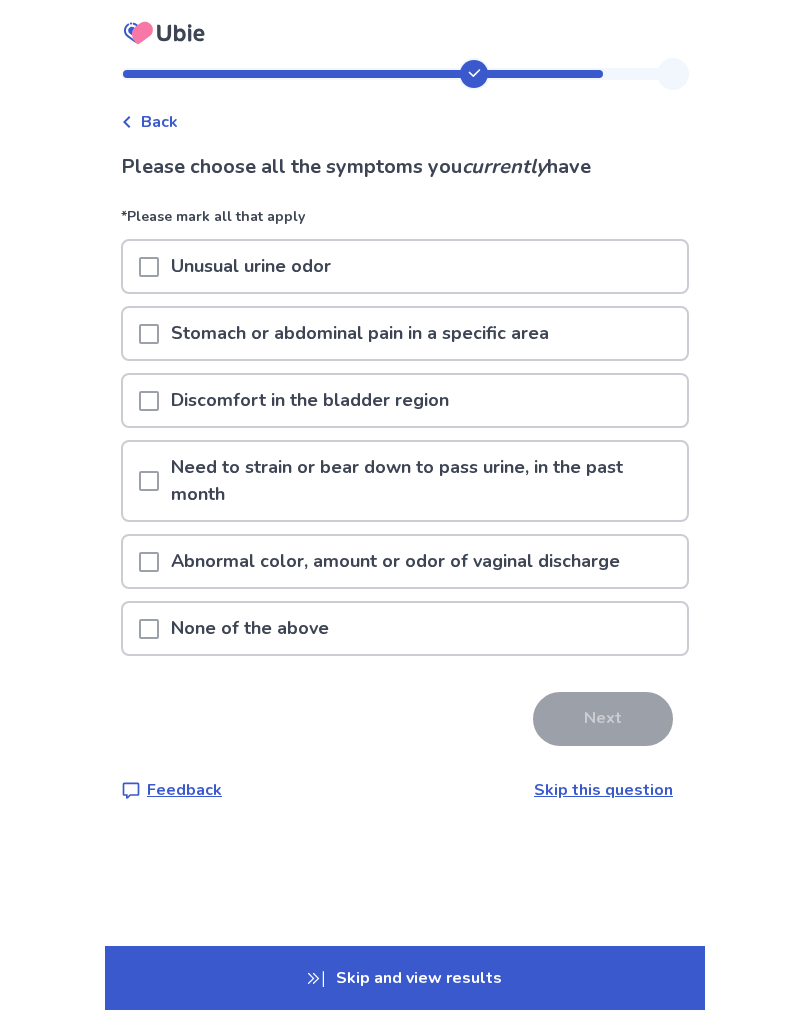 click at bounding box center [149, 401] 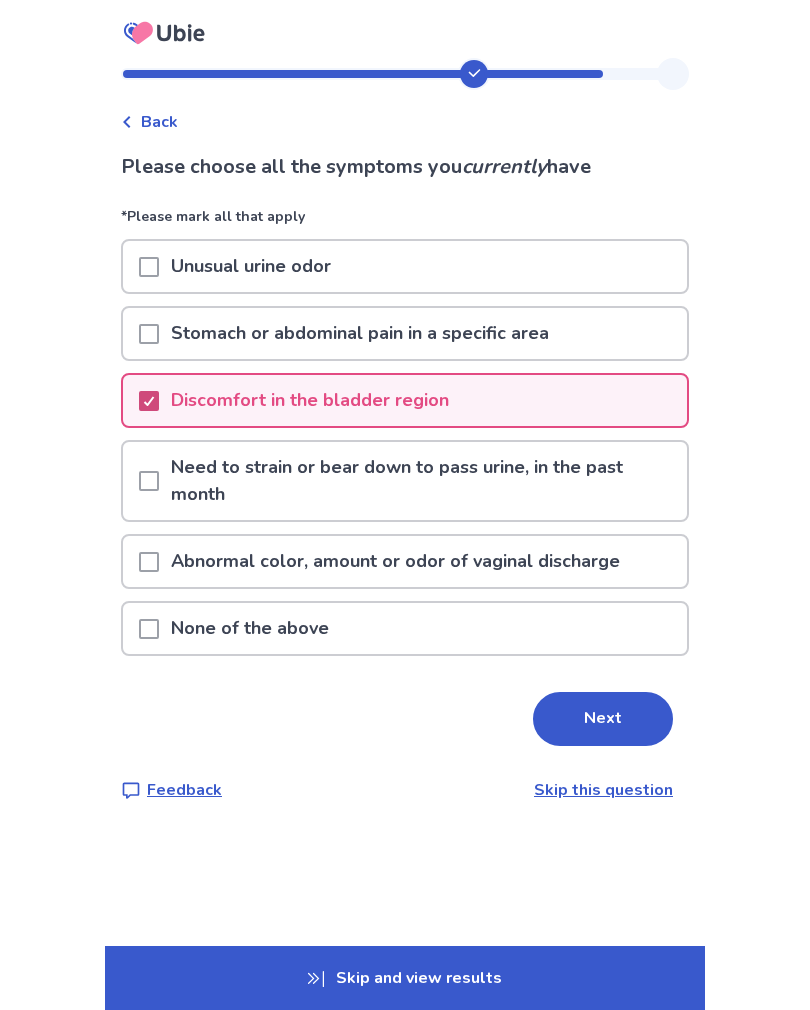 click on "Next" at bounding box center [603, 719] 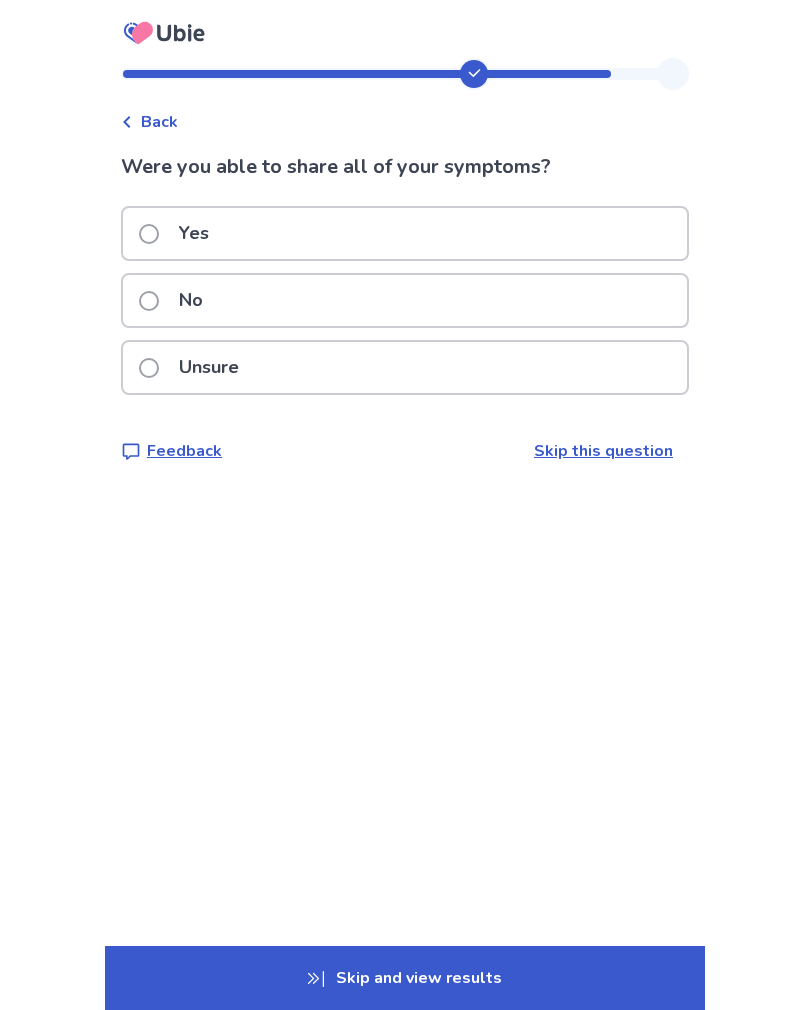 click on "Yes" at bounding box center (405, 233) 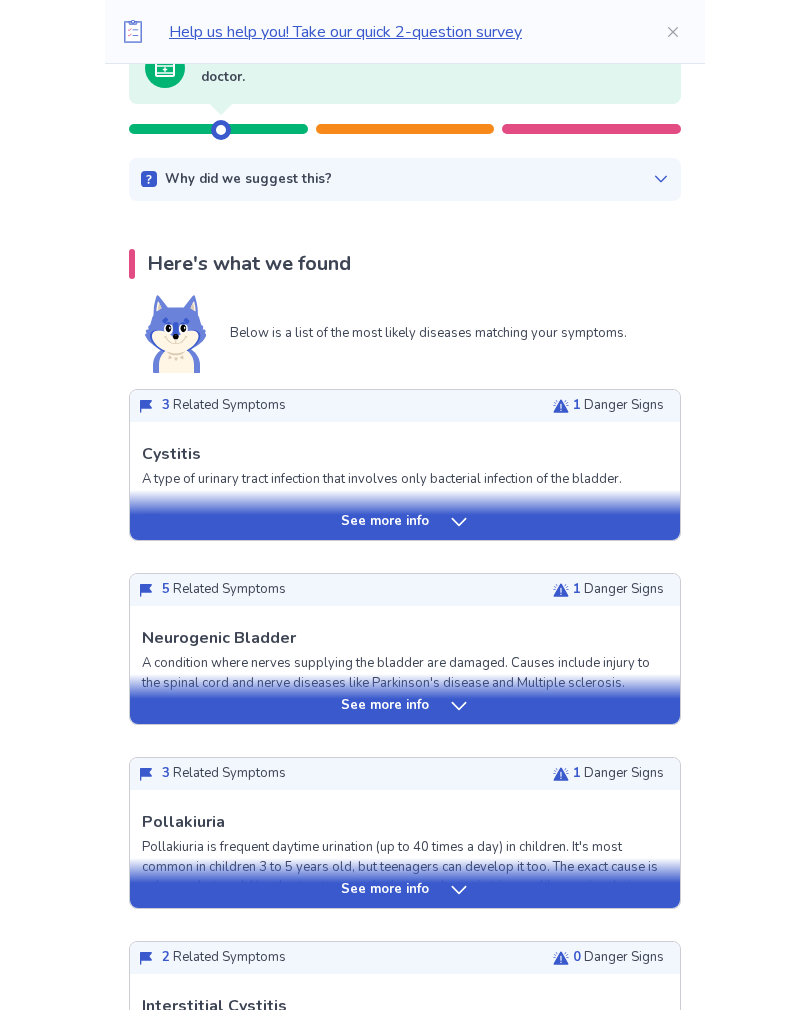 scroll, scrollTop: 246, scrollLeft: 0, axis: vertical 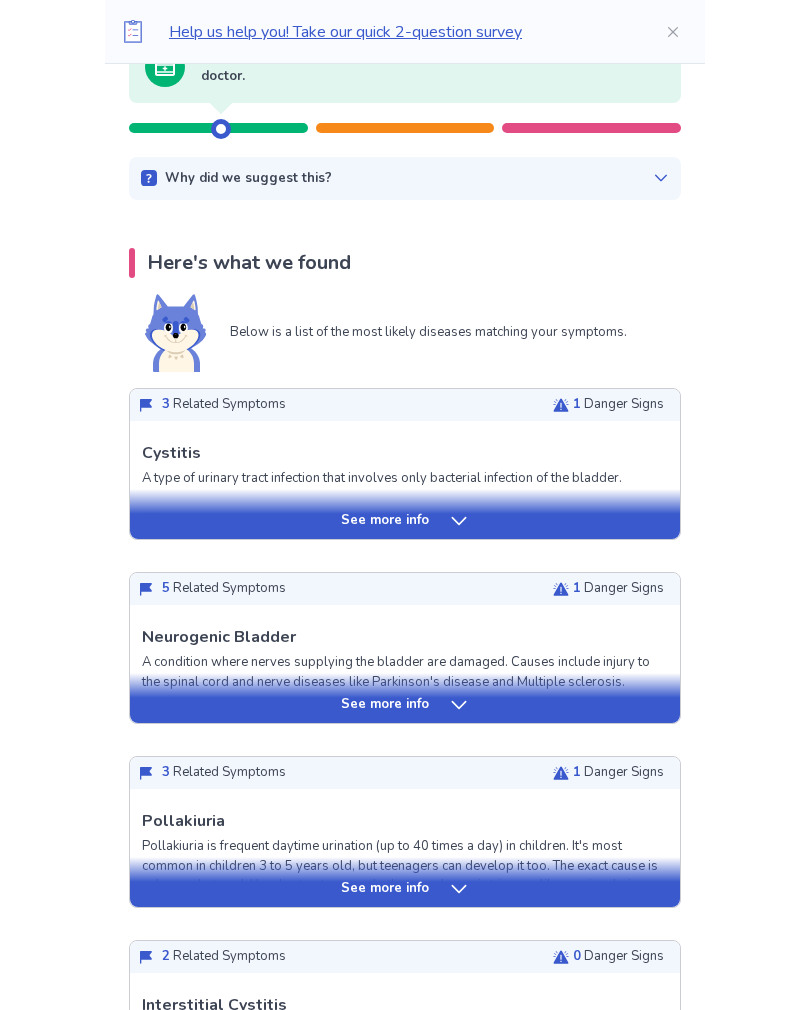 click 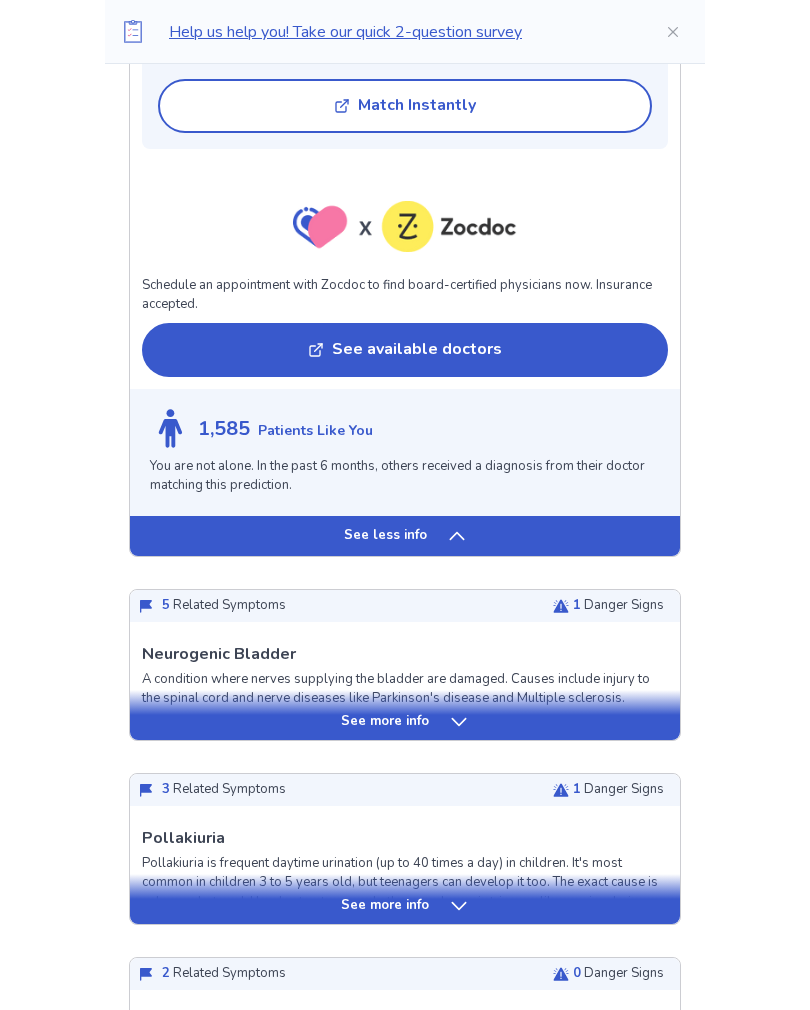 scroll, scrollTop: 1671, scrollLeft: 0, axis: vertical 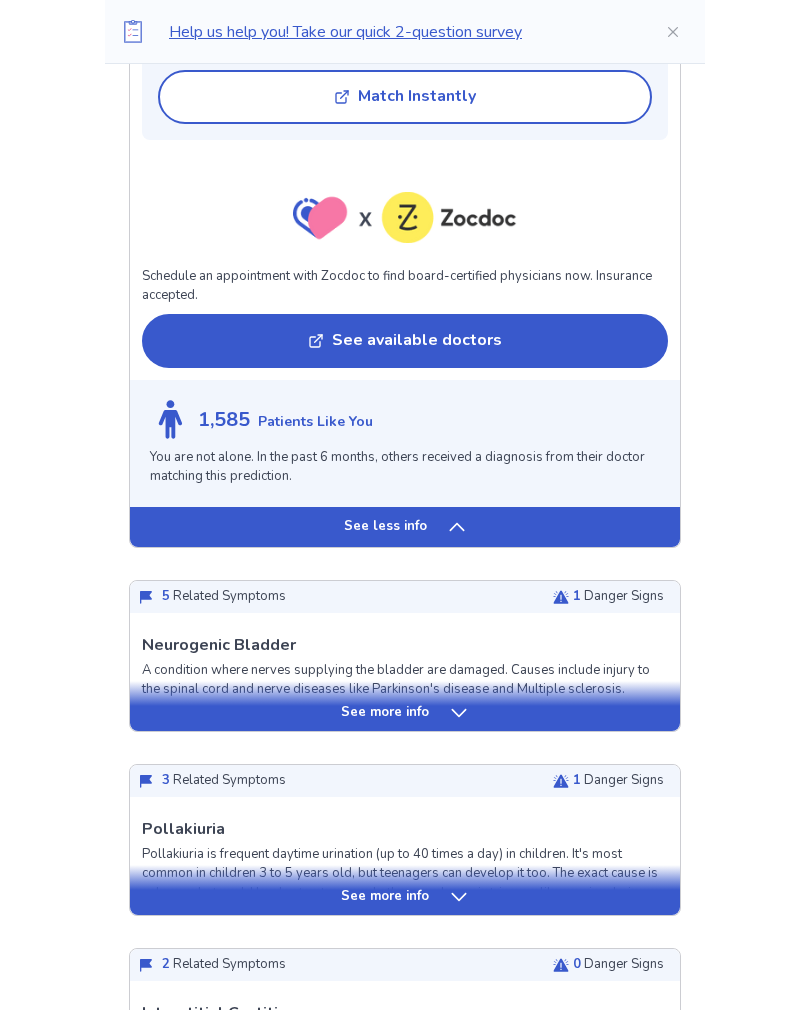 click on "See more info" at bounding box center [405, 714] 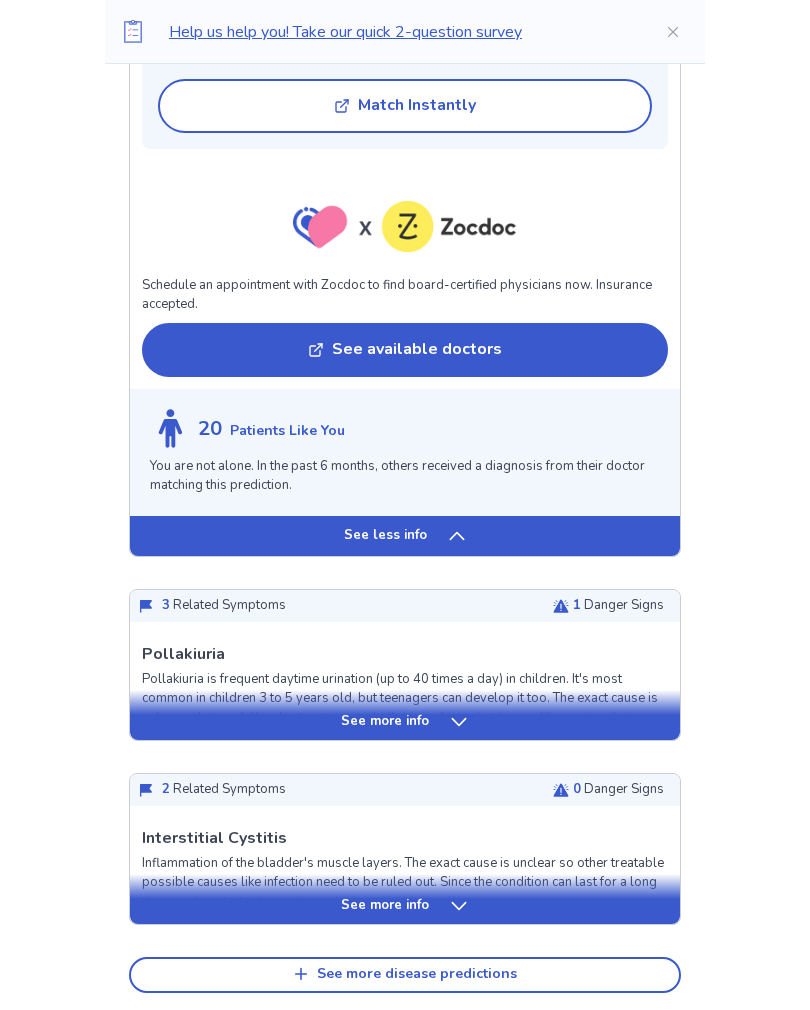 scroll, scrollTop: 3306, scrollLeft: 0, axis: vertical 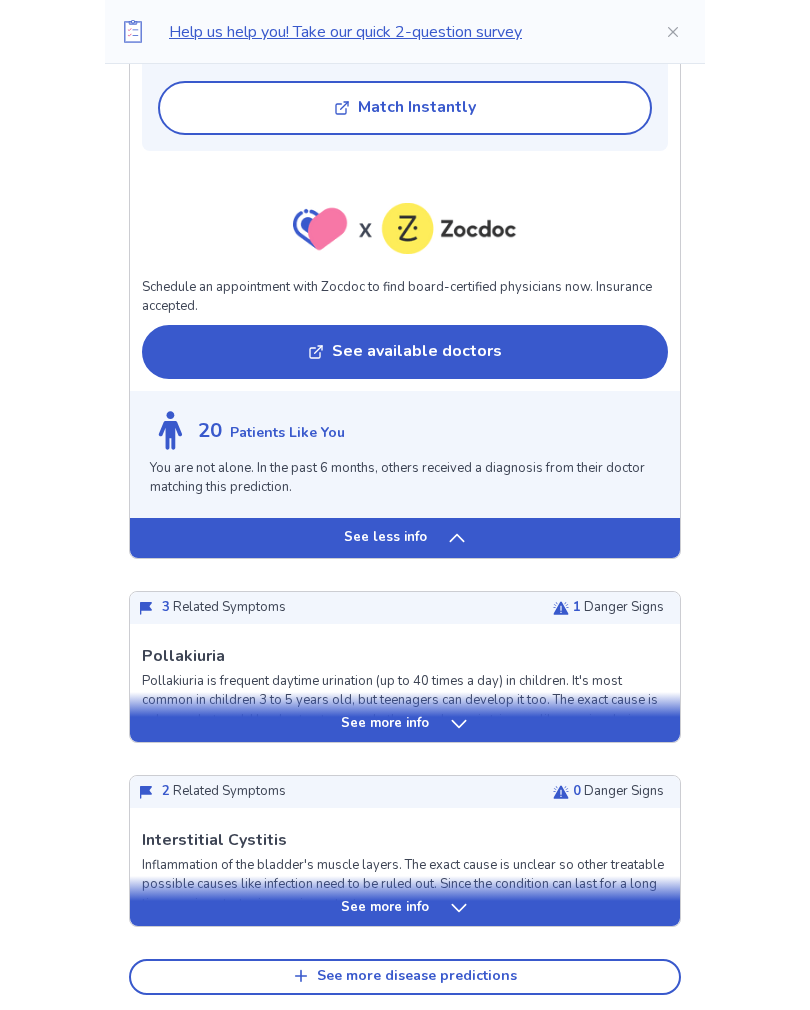click on "See more info" at bounding box center [405, 724] 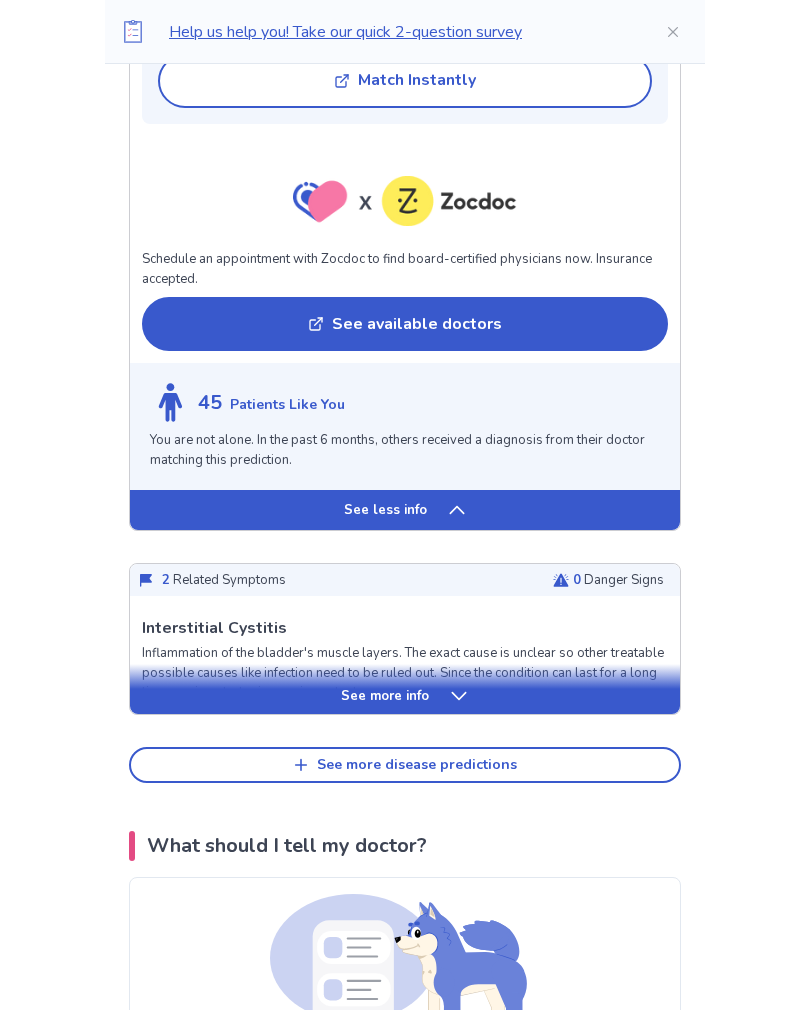 click on "See more info" at bounding box center (405, 697) 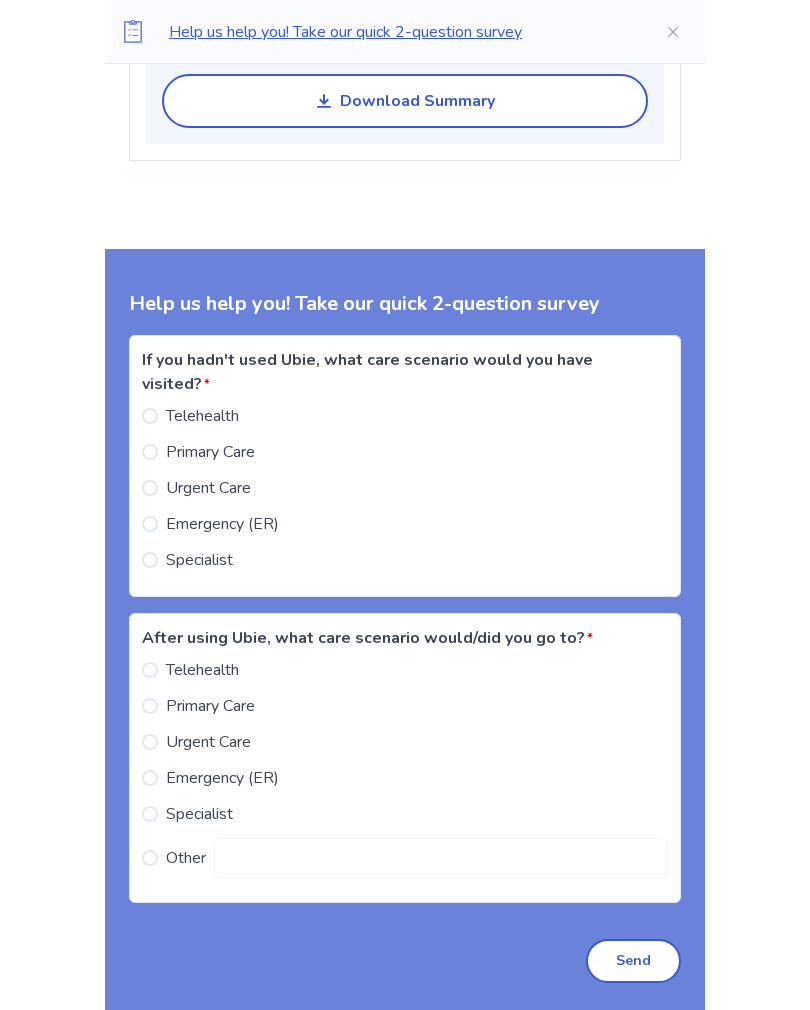 scroll, scrollTop: 7692, scrollLeft: 0, axis: vertical 